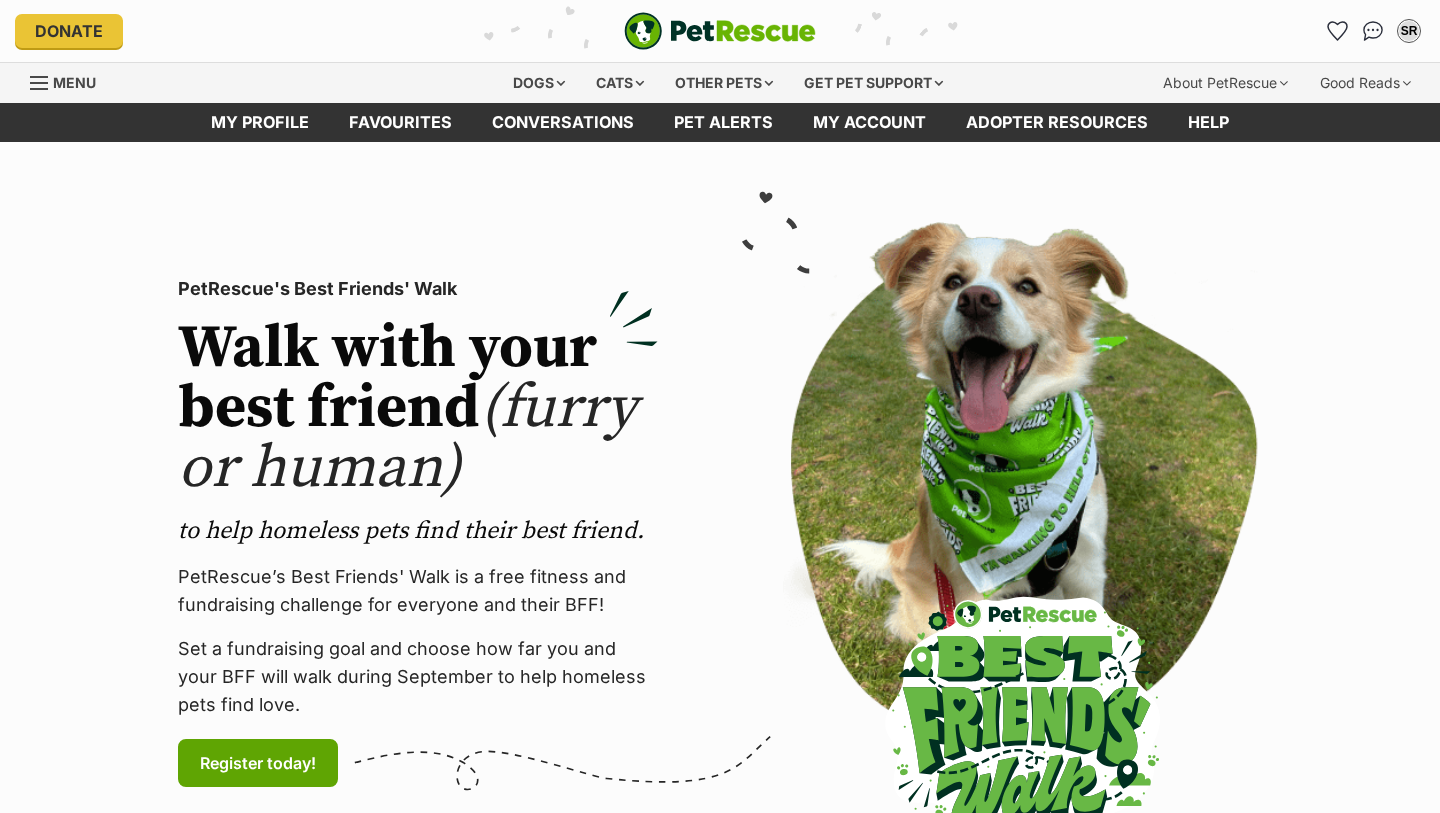 scroll, scrollTop: 0, scrollLeft: 0, axis: both 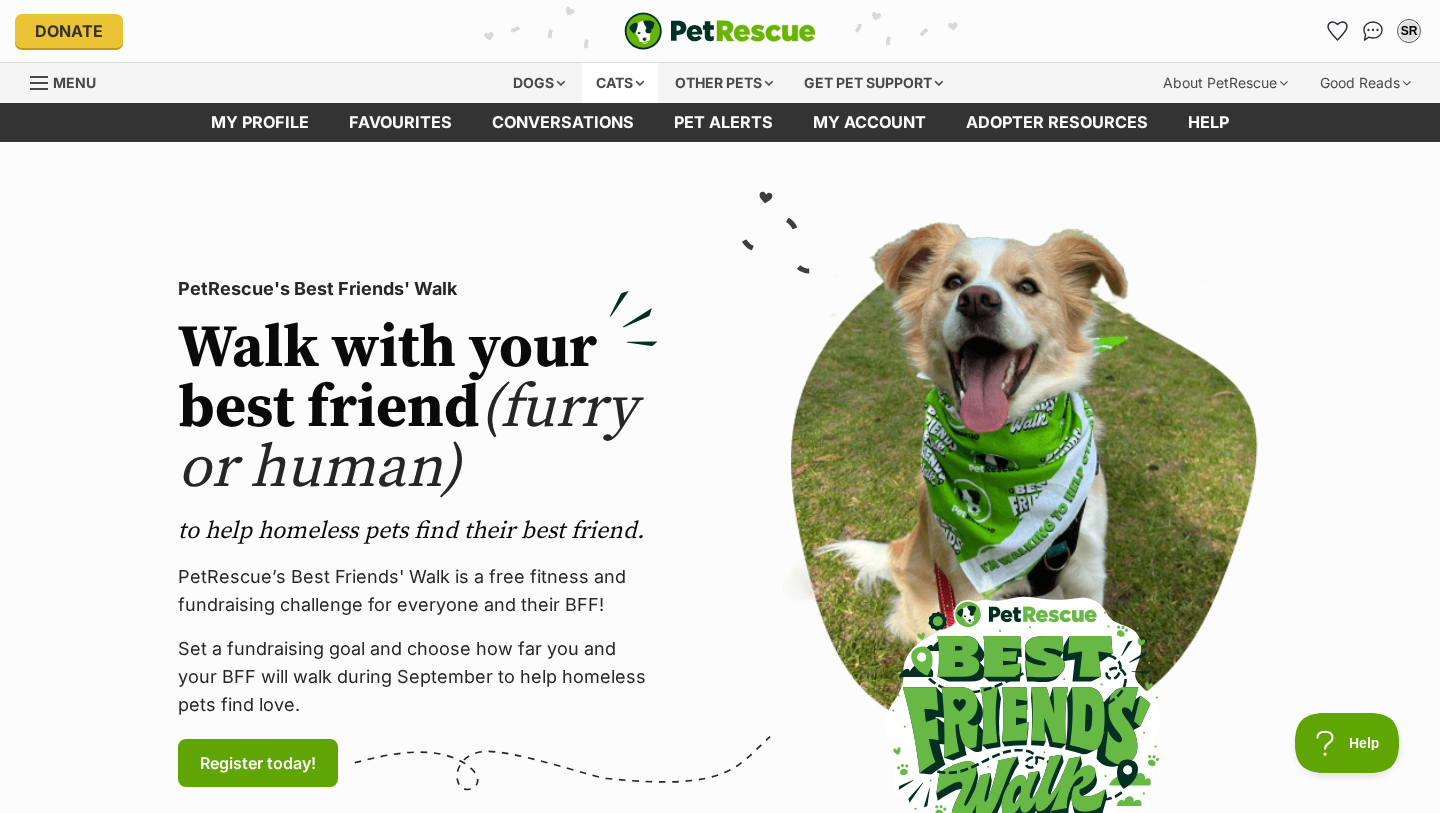 click on "Cats" at bounding box center [620, 83] 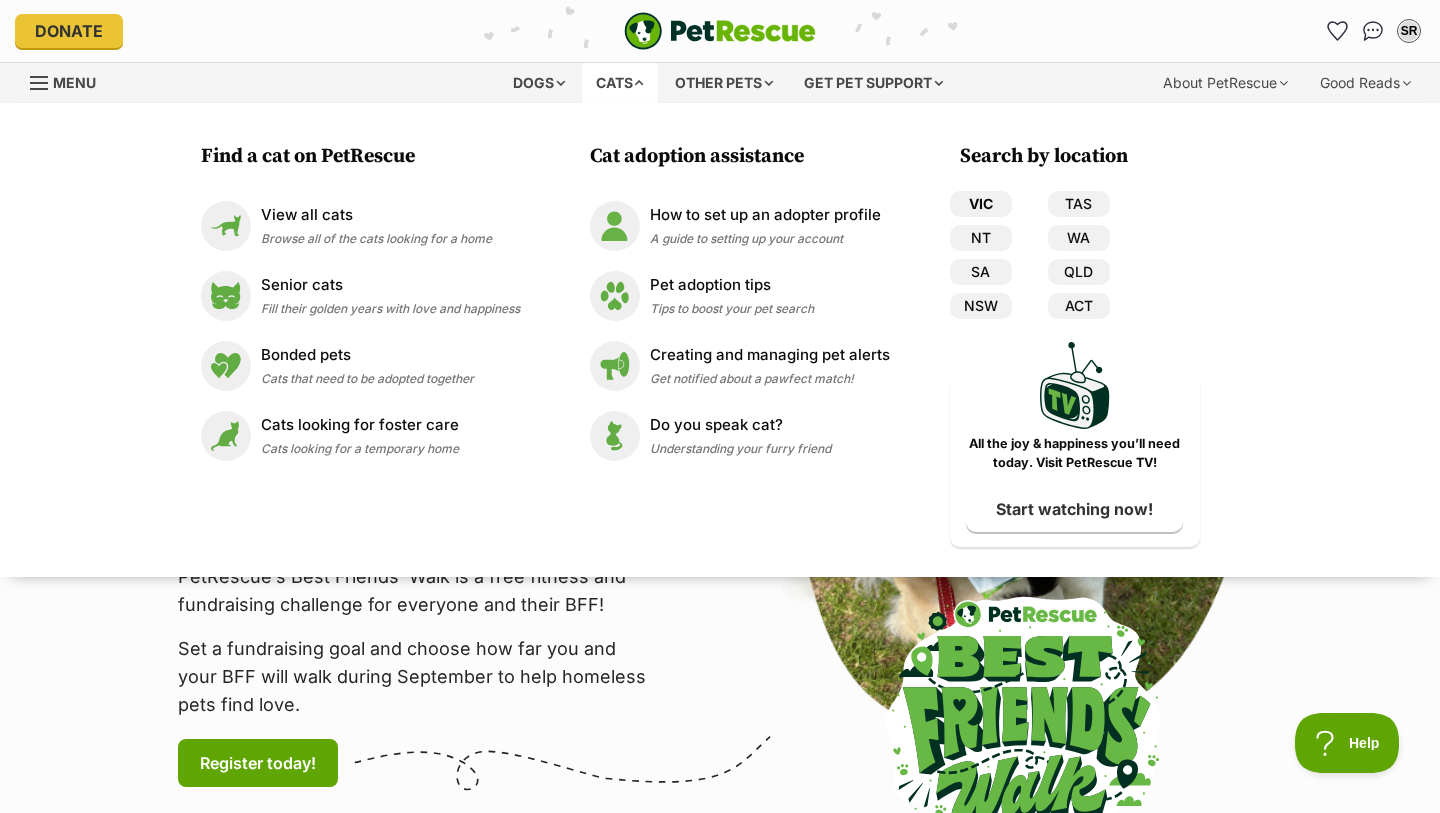 click on "VIC" at bounding box center [981, 204] 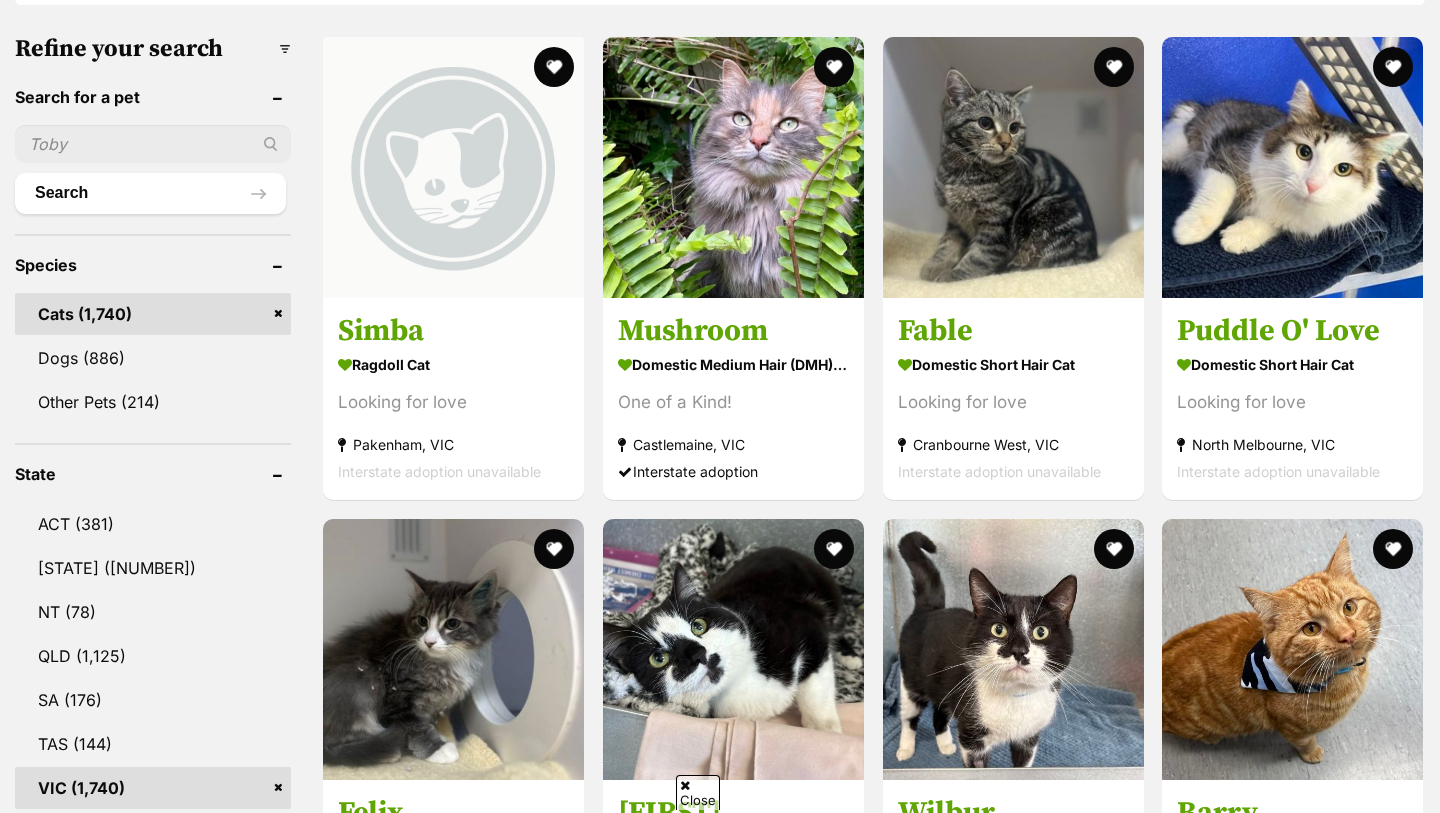 scroll, scrollTop: 749, scrollLeft: 0, axis: vertical 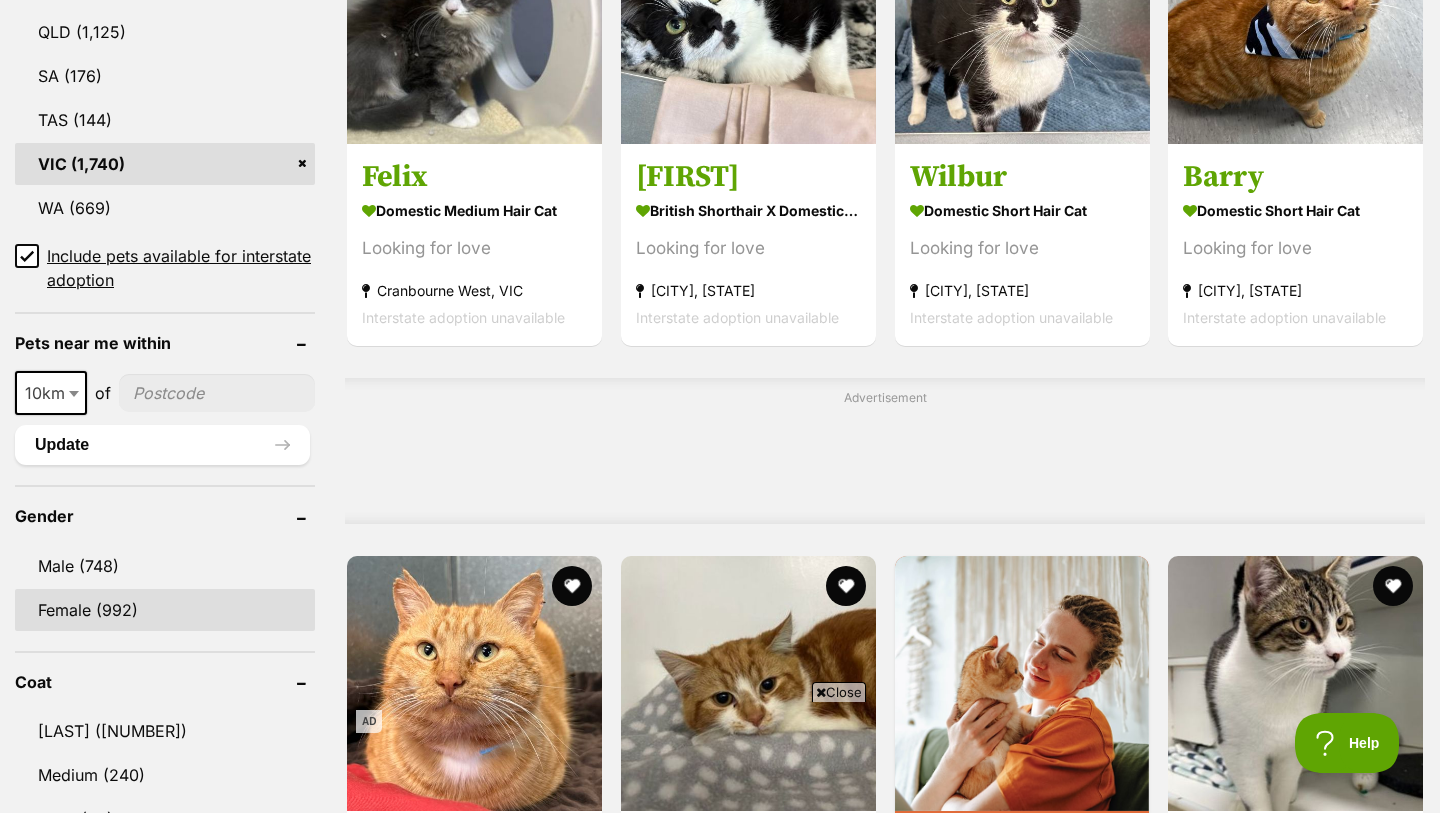 click on "Female (992)" at bounding box center (165, 610) 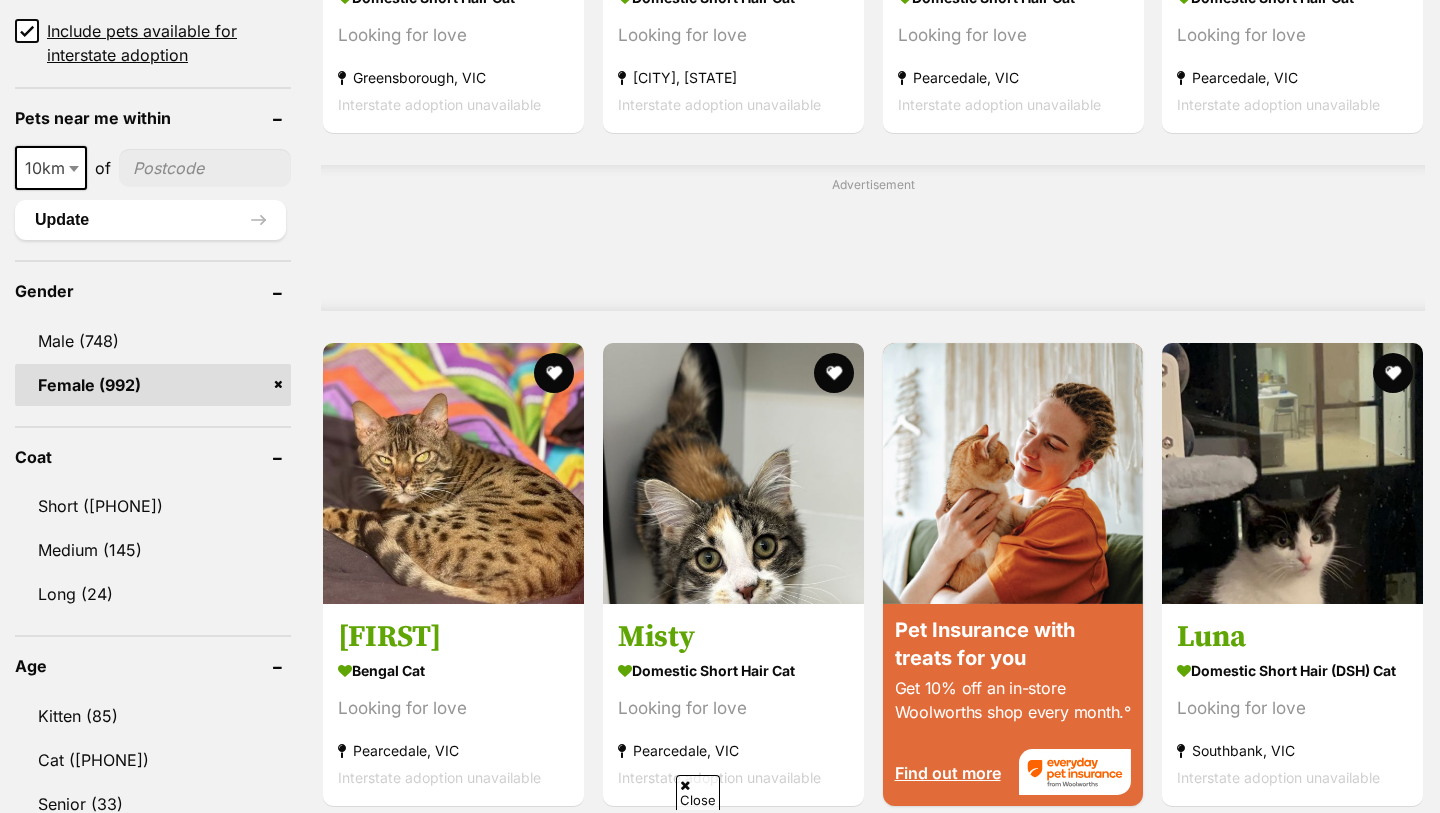 scroll, scrollTop: 1474, scrollLeft: 0, axis: vertical 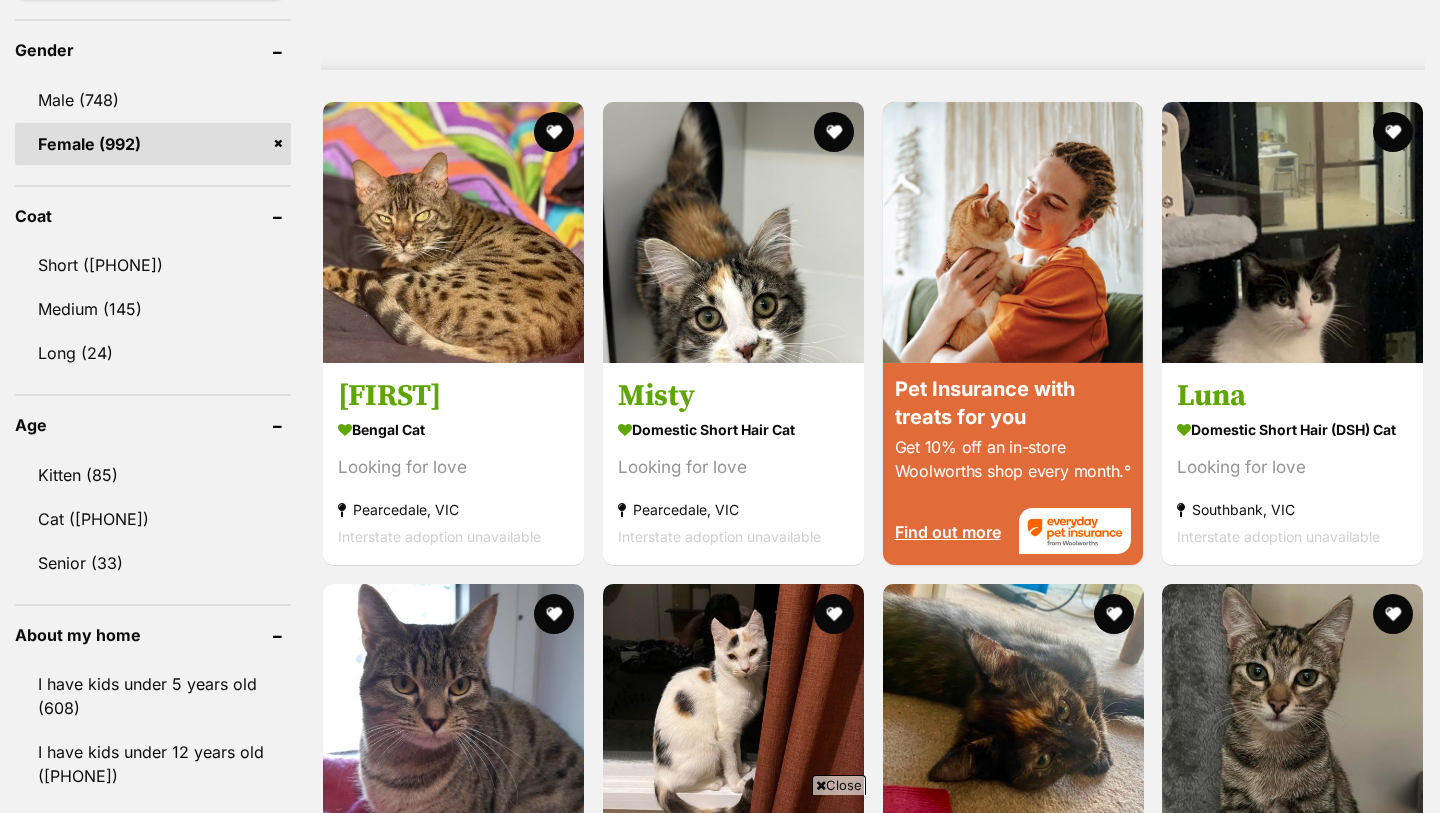 click on "Kitten (85)" at bounding box center [153, 475] 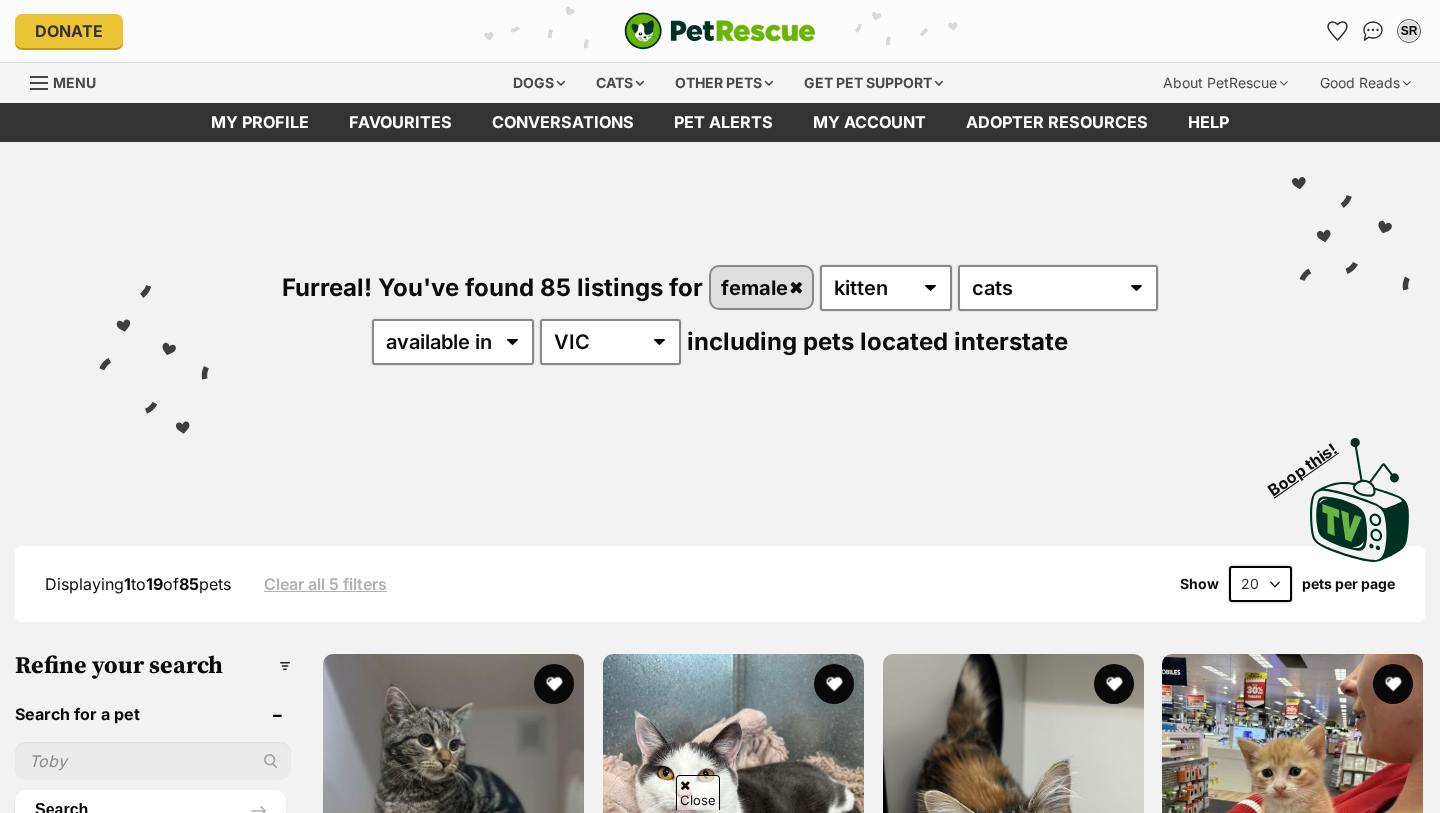 scroll, scrollTop: 180, scrollLeft: 0, axis: vertical 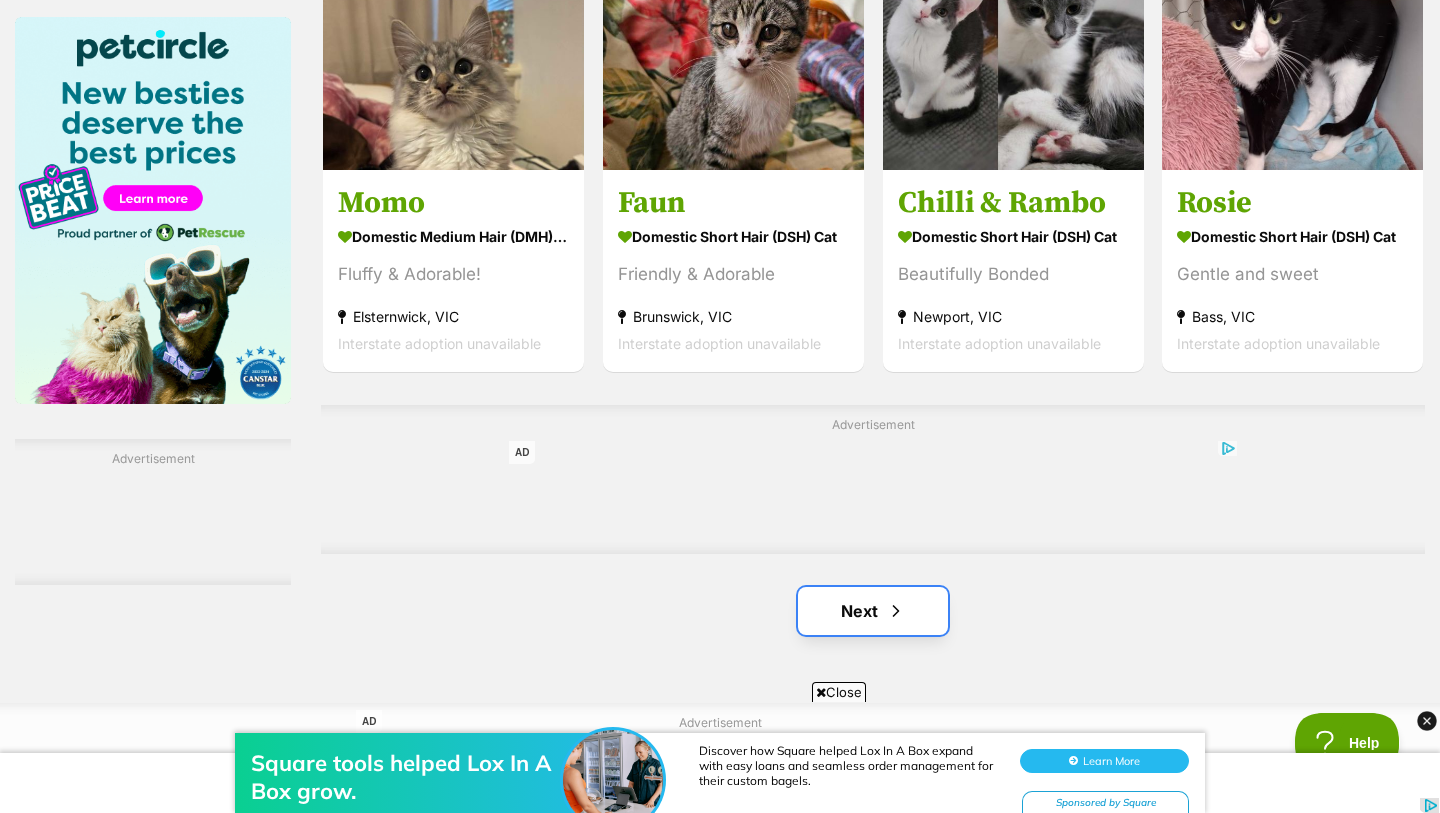 click on "Next" at bounding box center [873, 611] 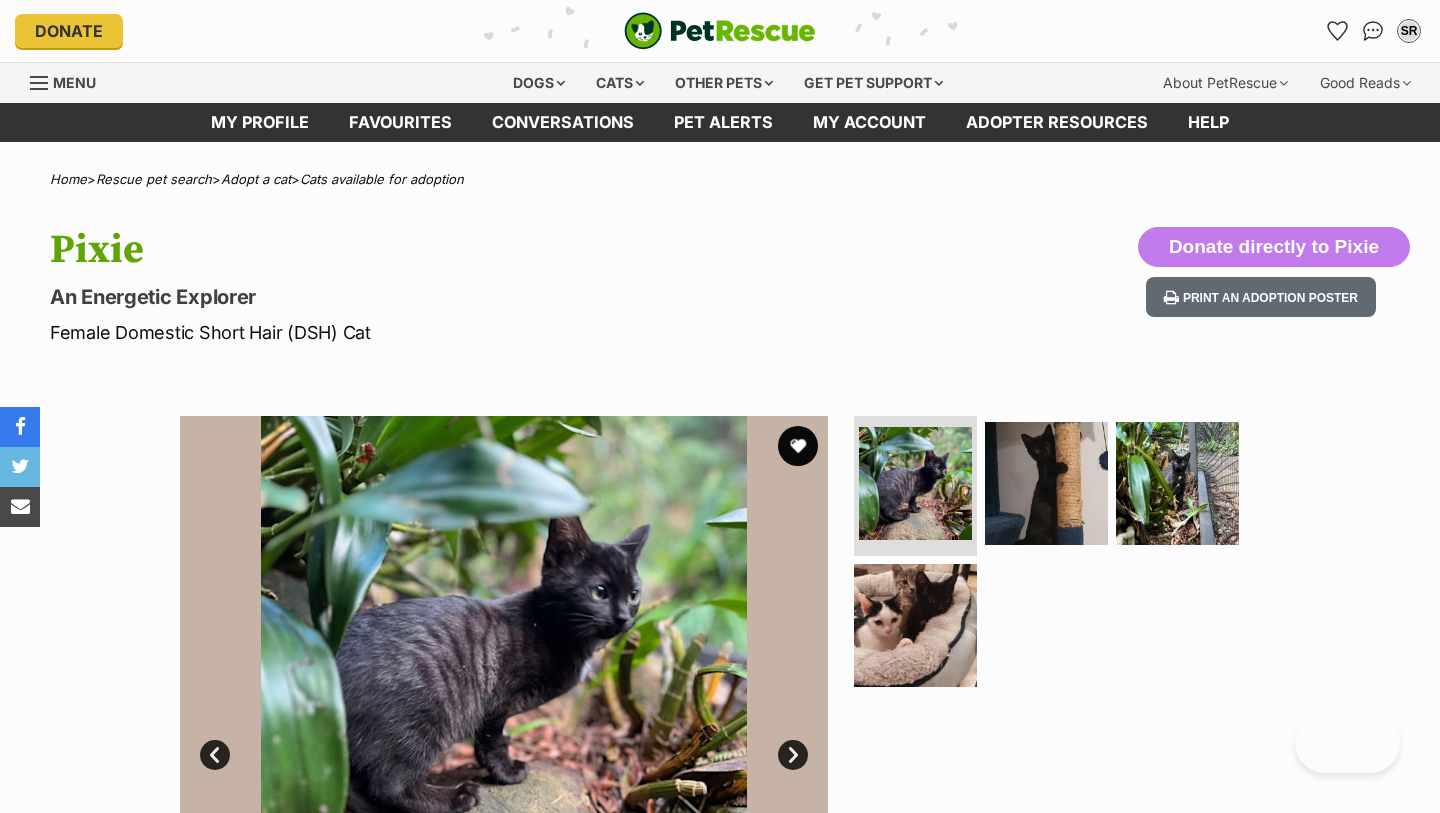 scroll, scrollTop: 0, scrollLeft: 0, axis: both 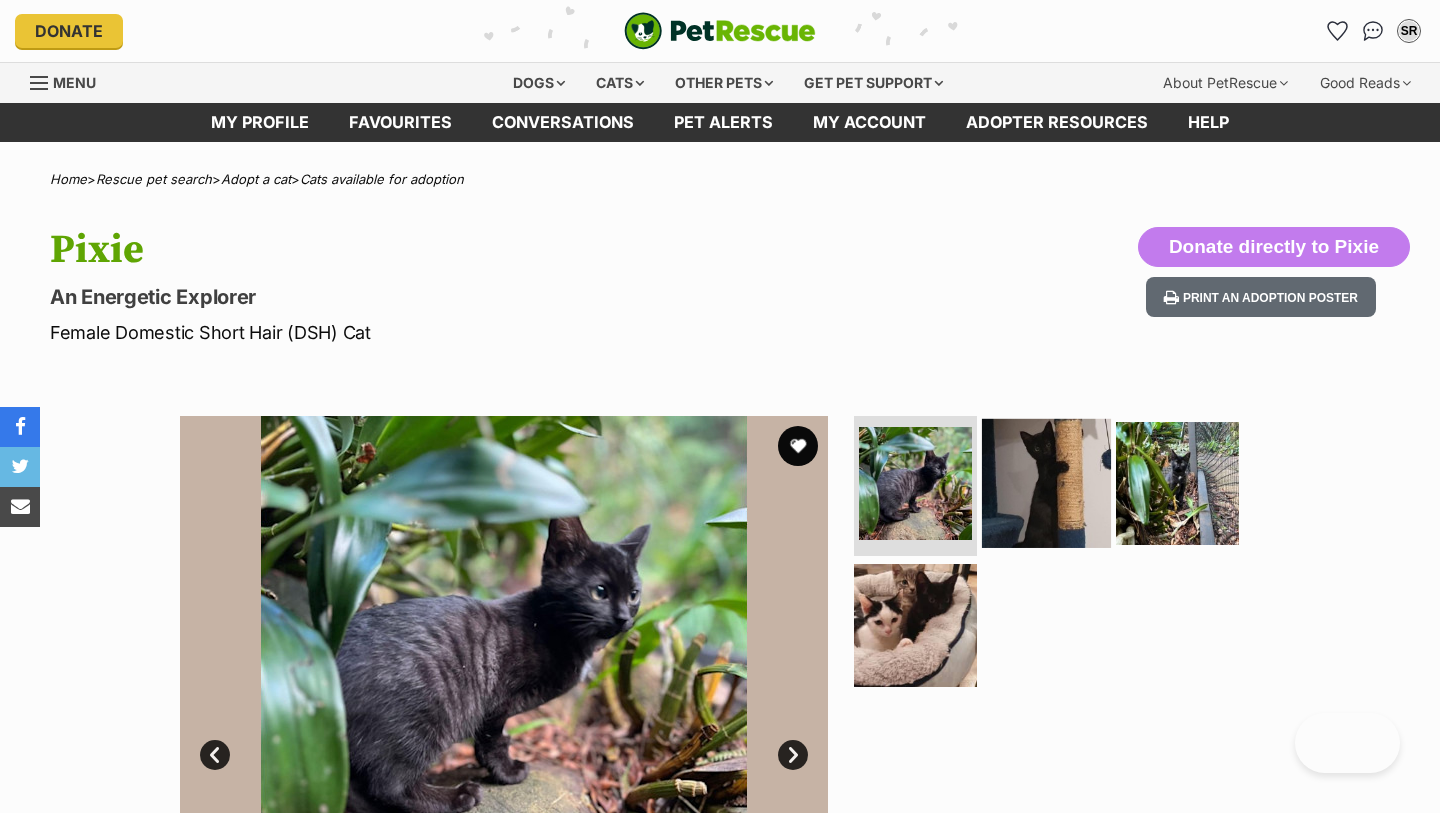click at bounding box center (1046, 483) 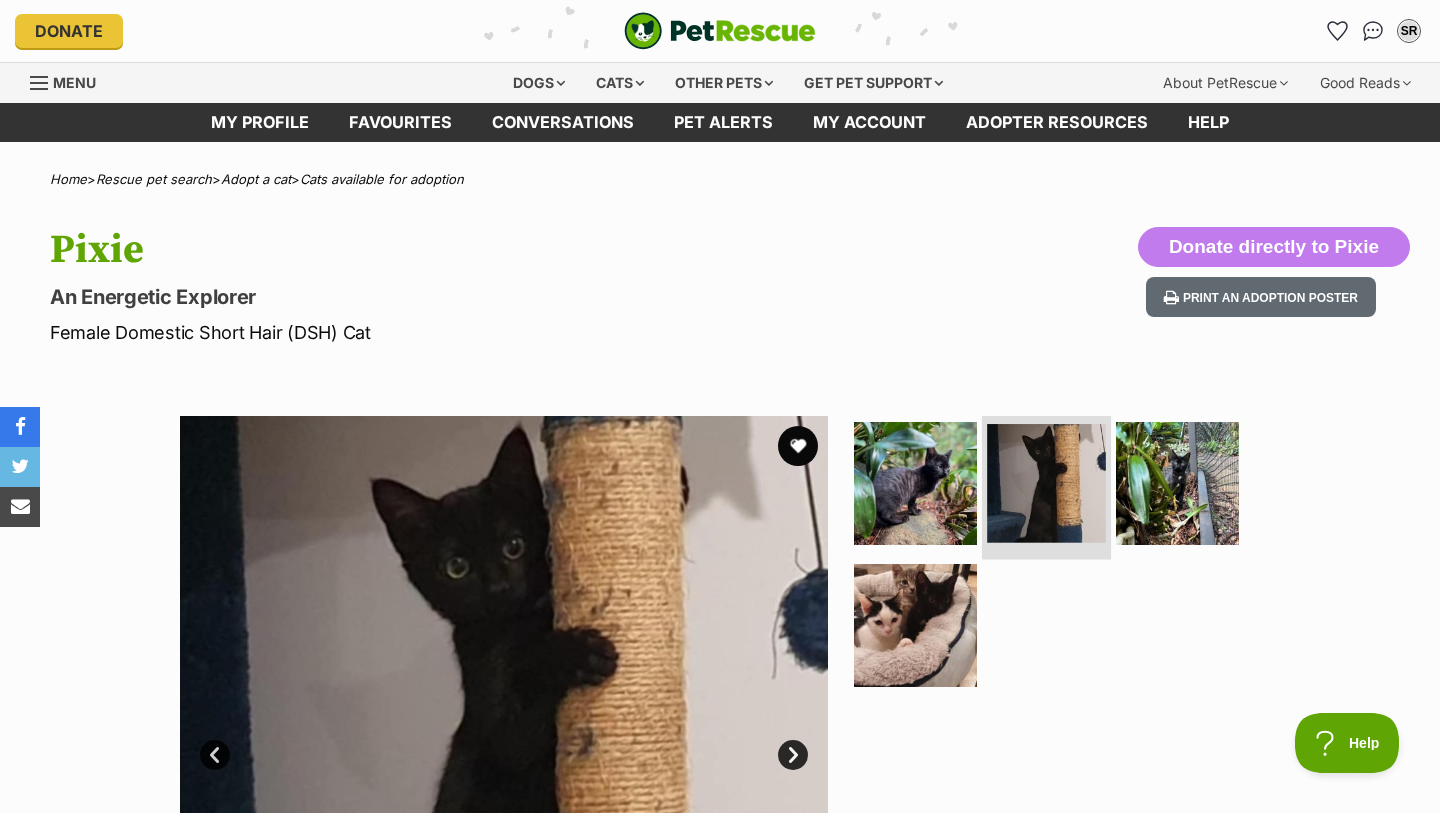 scroll, scrollTop: 0, scrollLeft: 0, axis: both 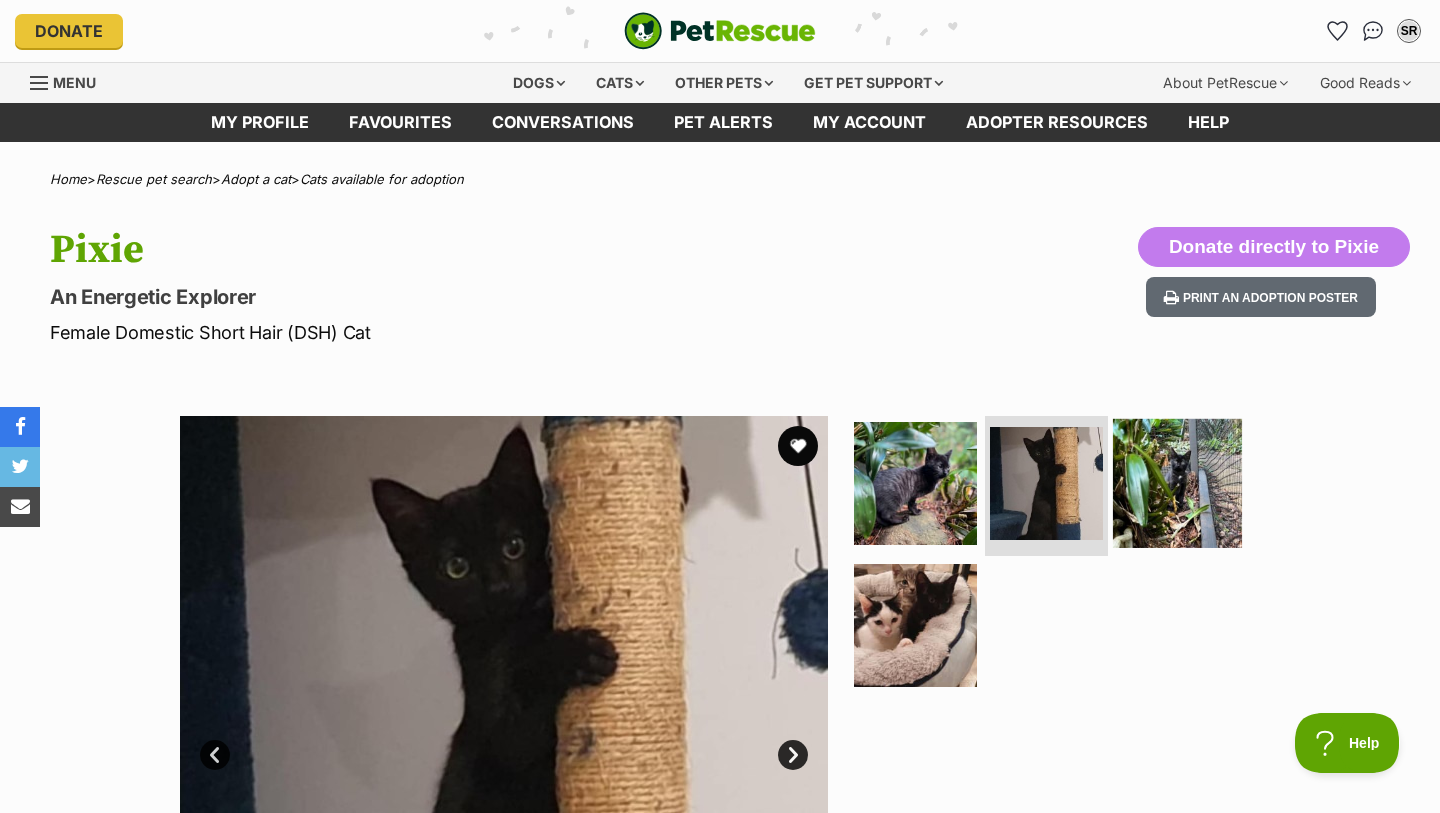 click at bounding box center [1177, 483] 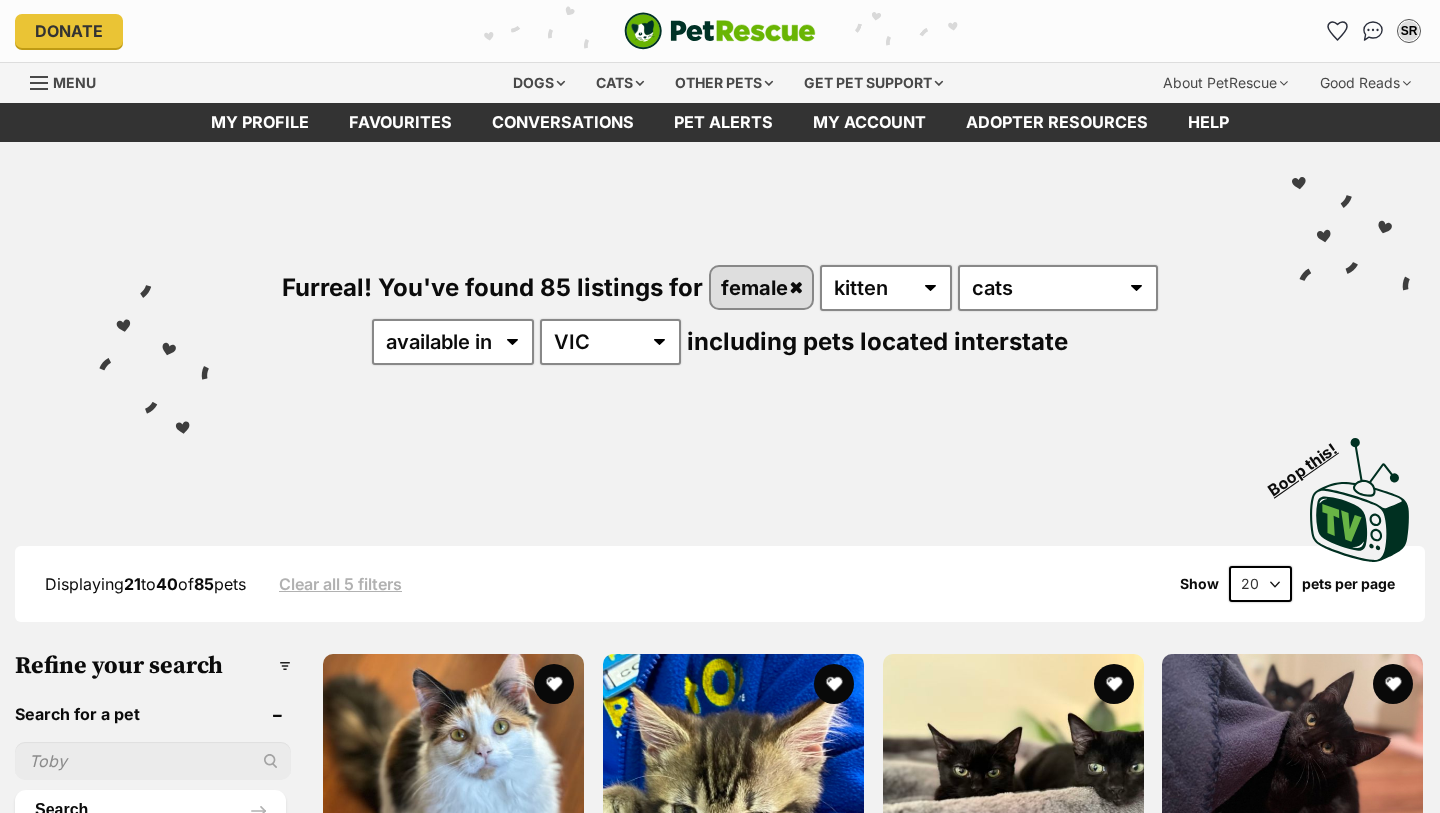 scroll, scrollTop: 0, scrollLeft: 0, axis: both 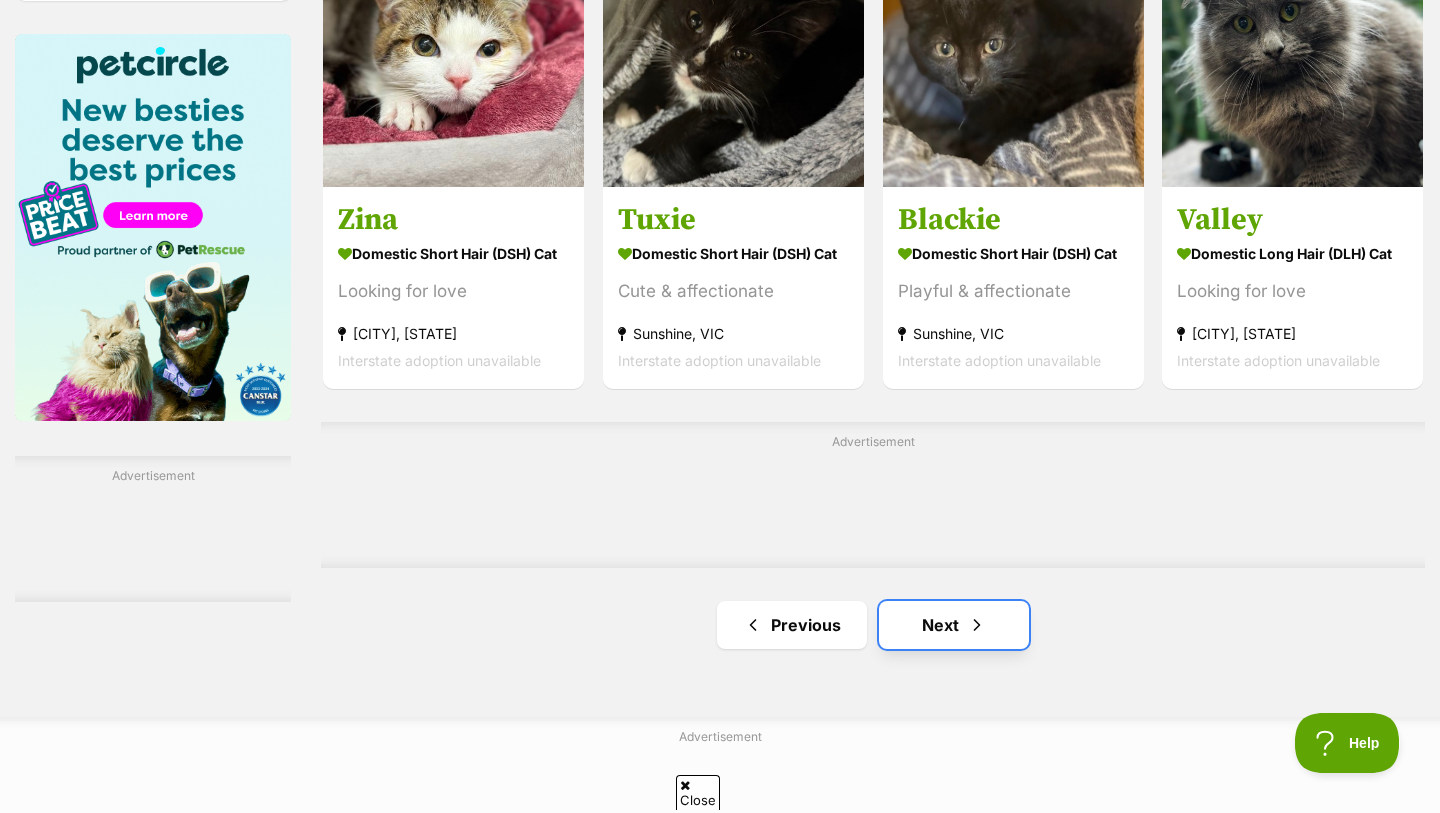click on "Next" at bounding box center (954, 625) 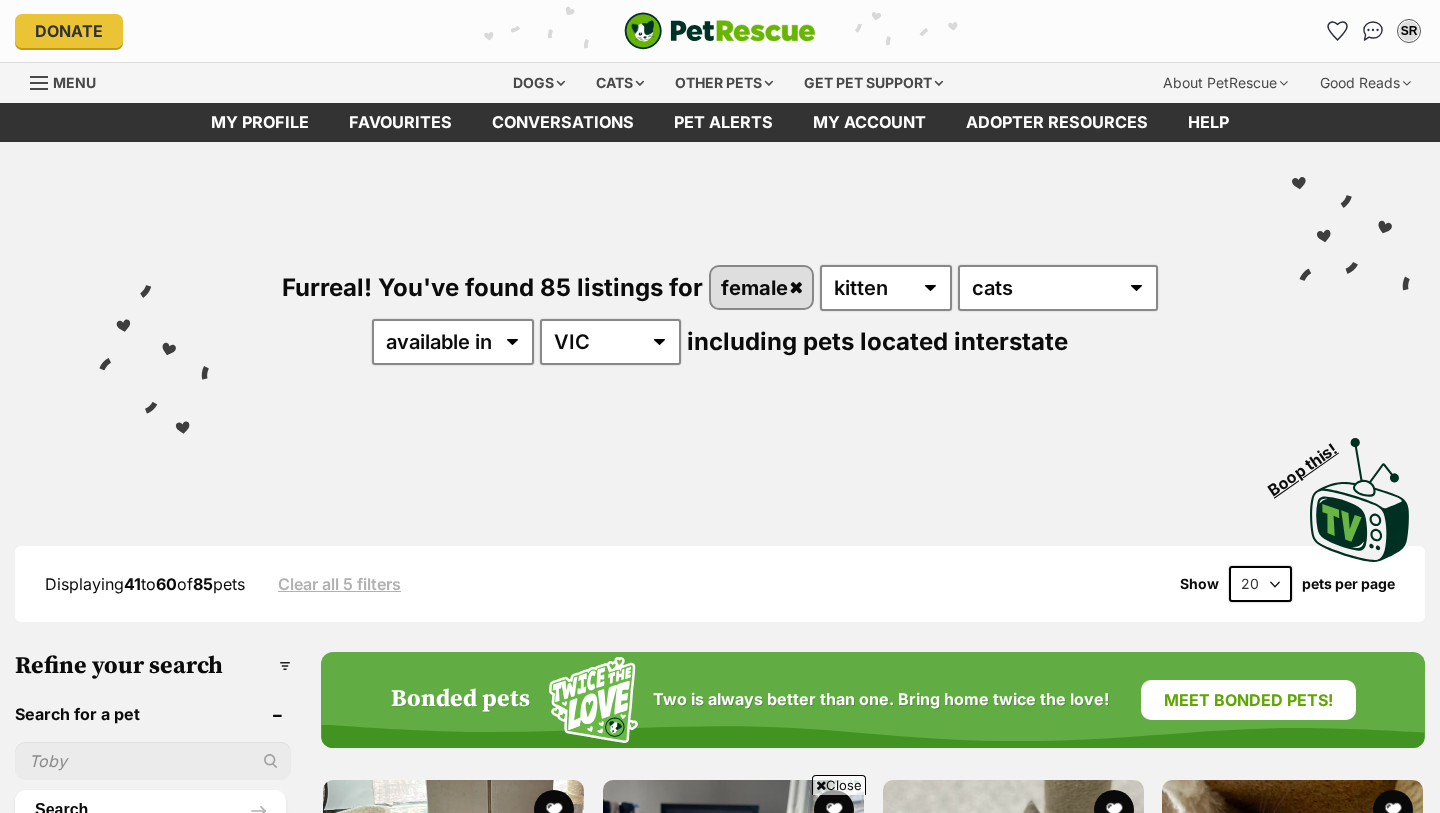 scroll, scrollTop: 156, scrollLeft: 0, axis: vertical 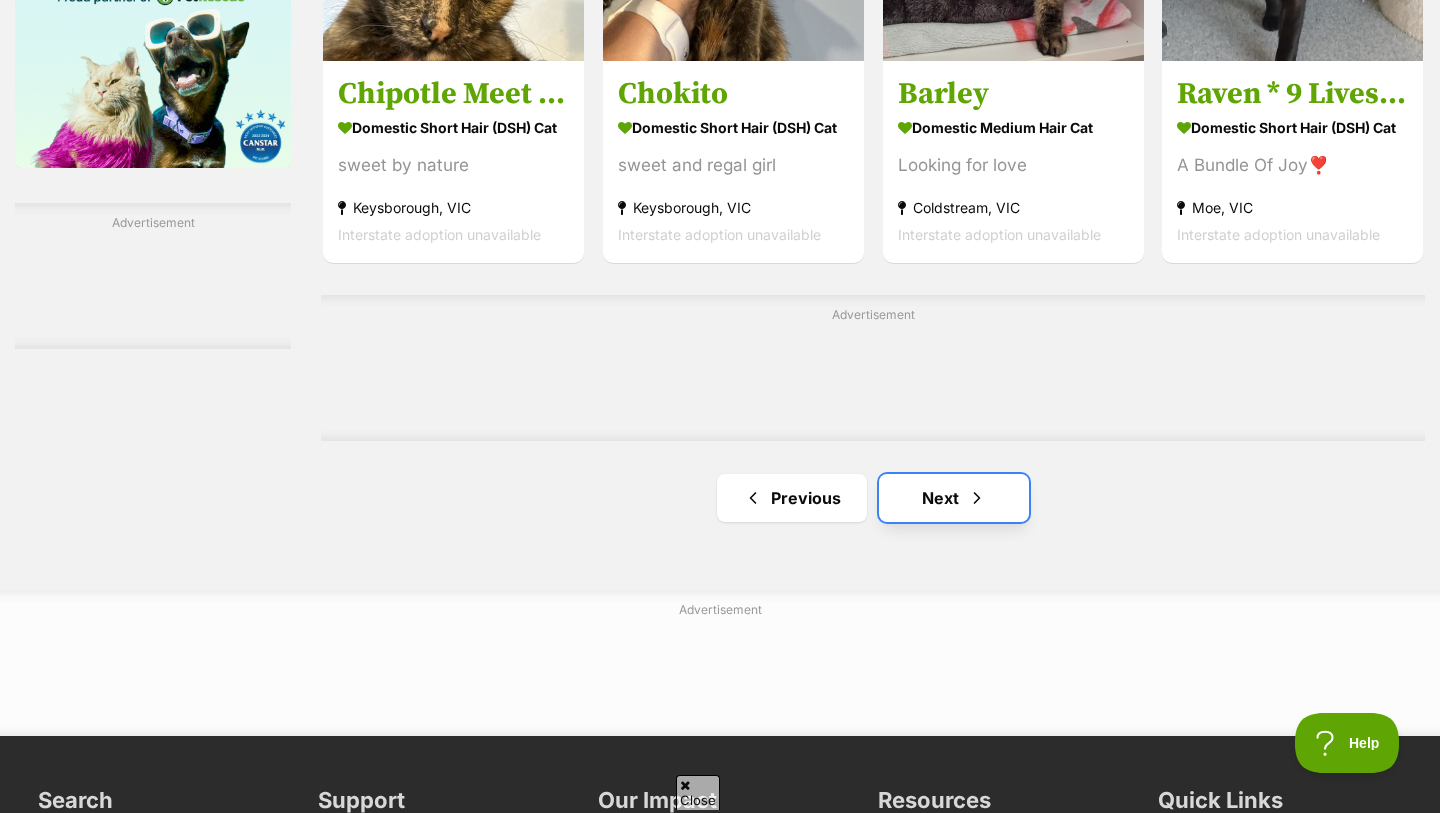 click at bounding box center (977, 498) 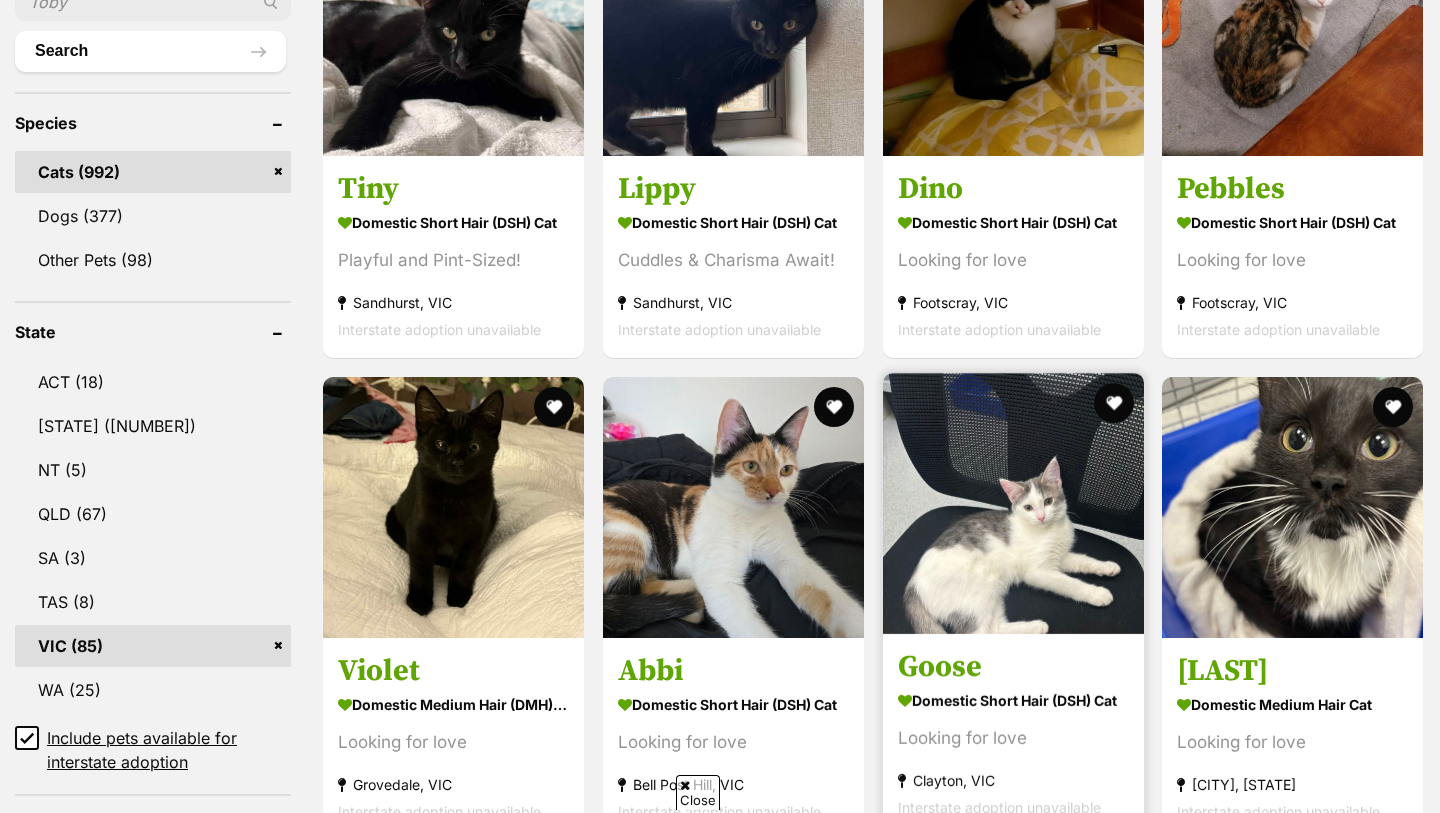 scroll, scrollTop: 1057, scrollLeft: 0, axis: vertical 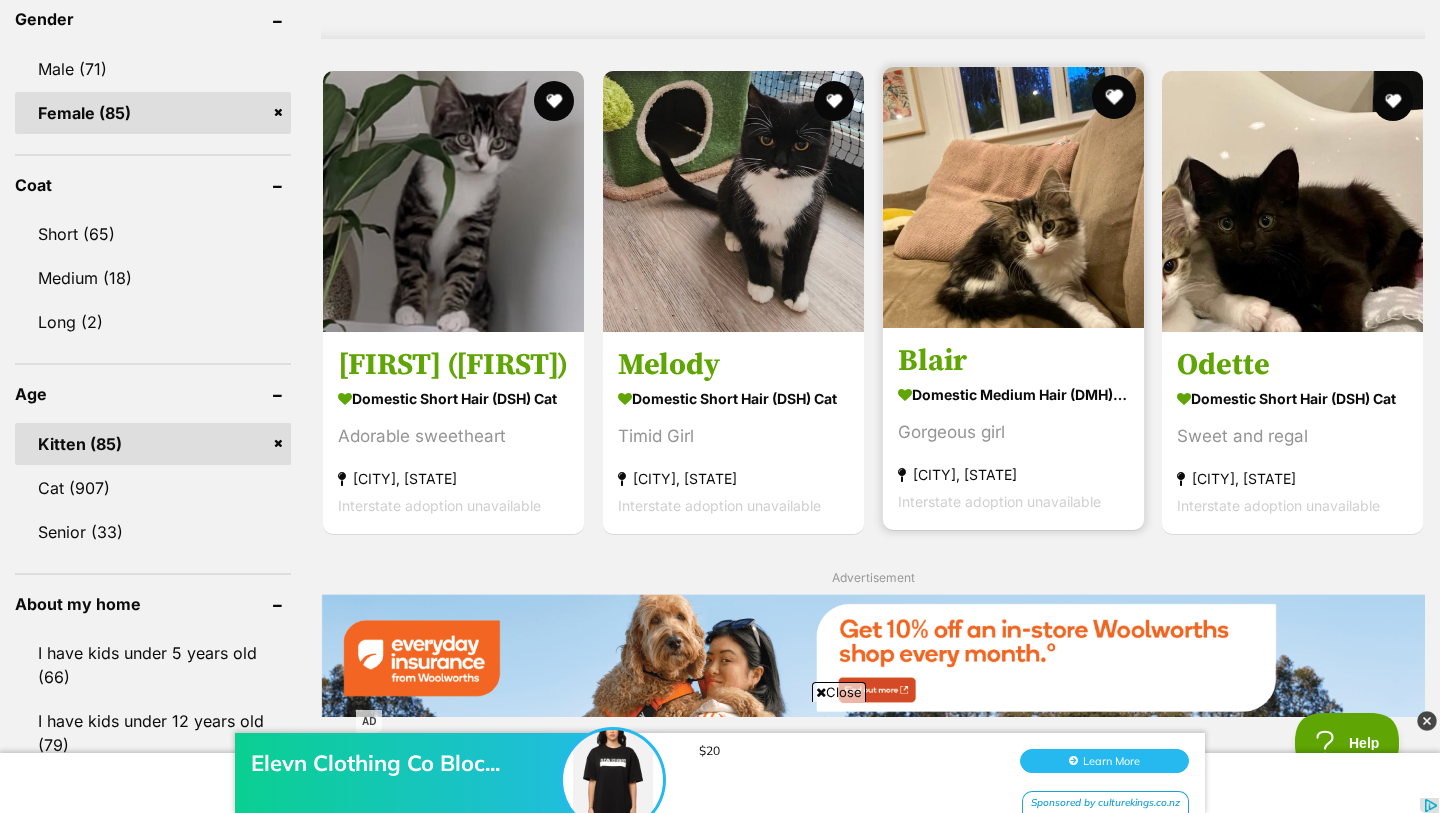 click at bounding box center (1113, 97) 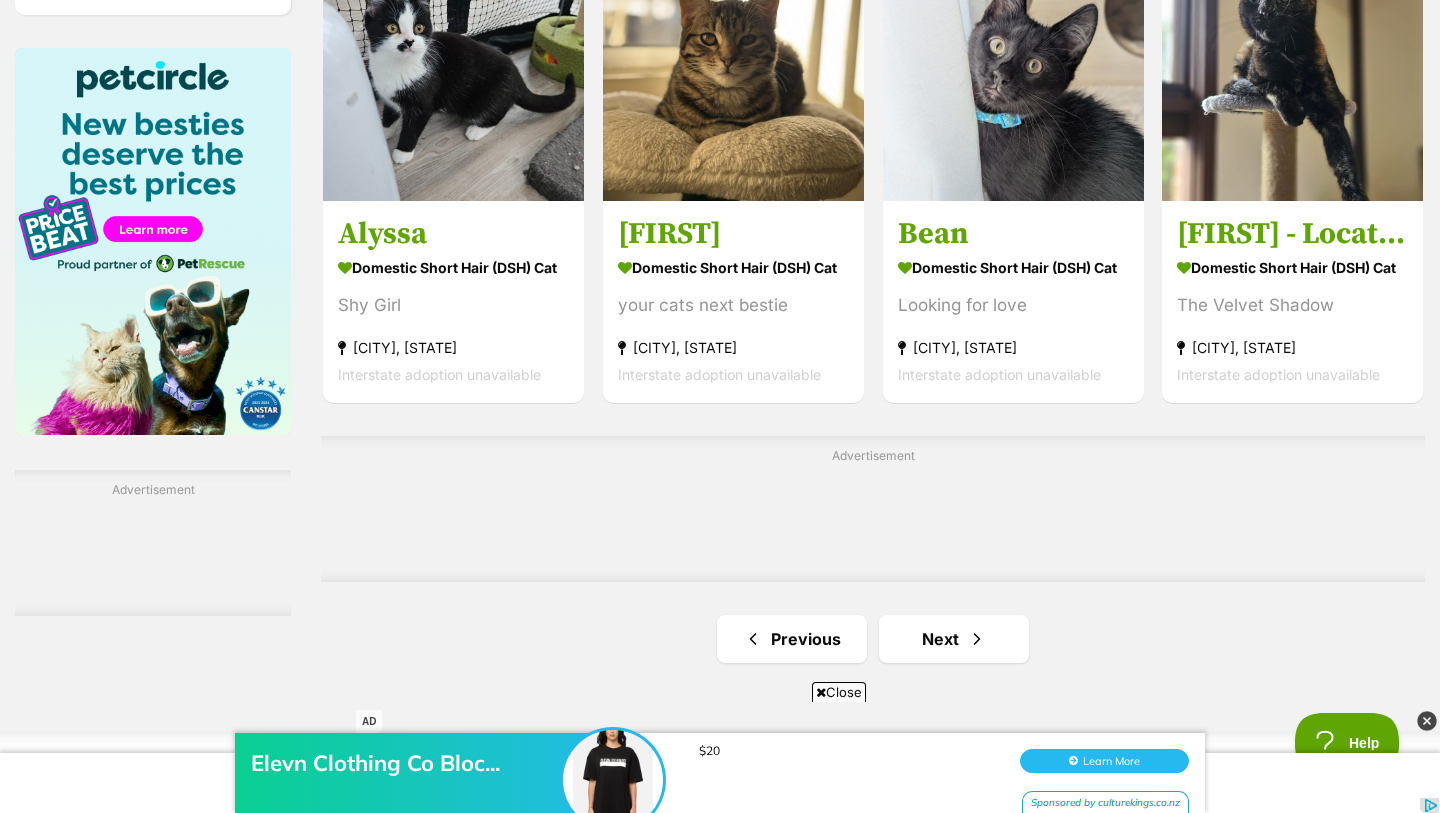 scroll, scrollTop: 3044, scrollLeft: 0, axis: vertical 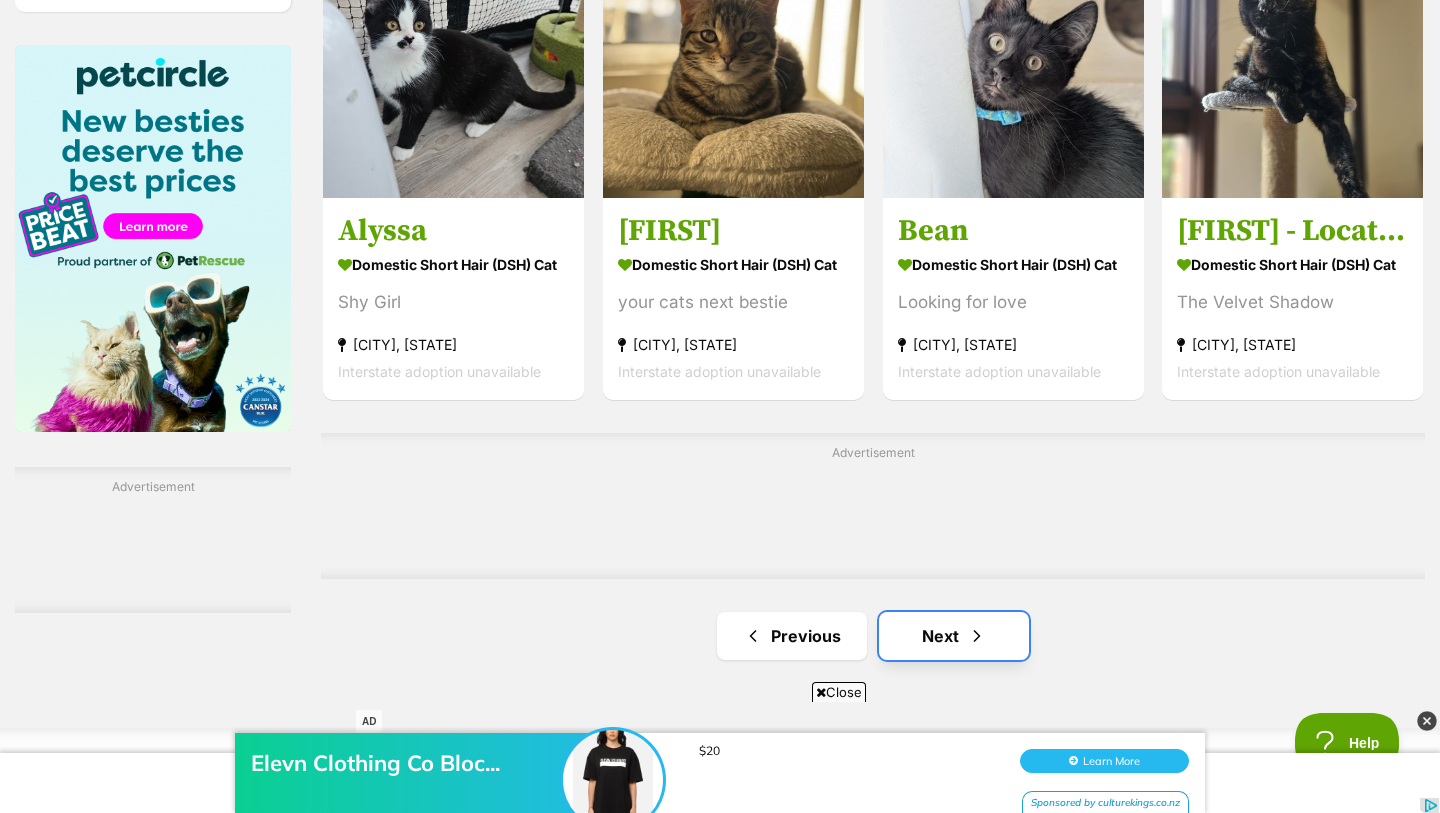 click at bounding box center (977, 636) 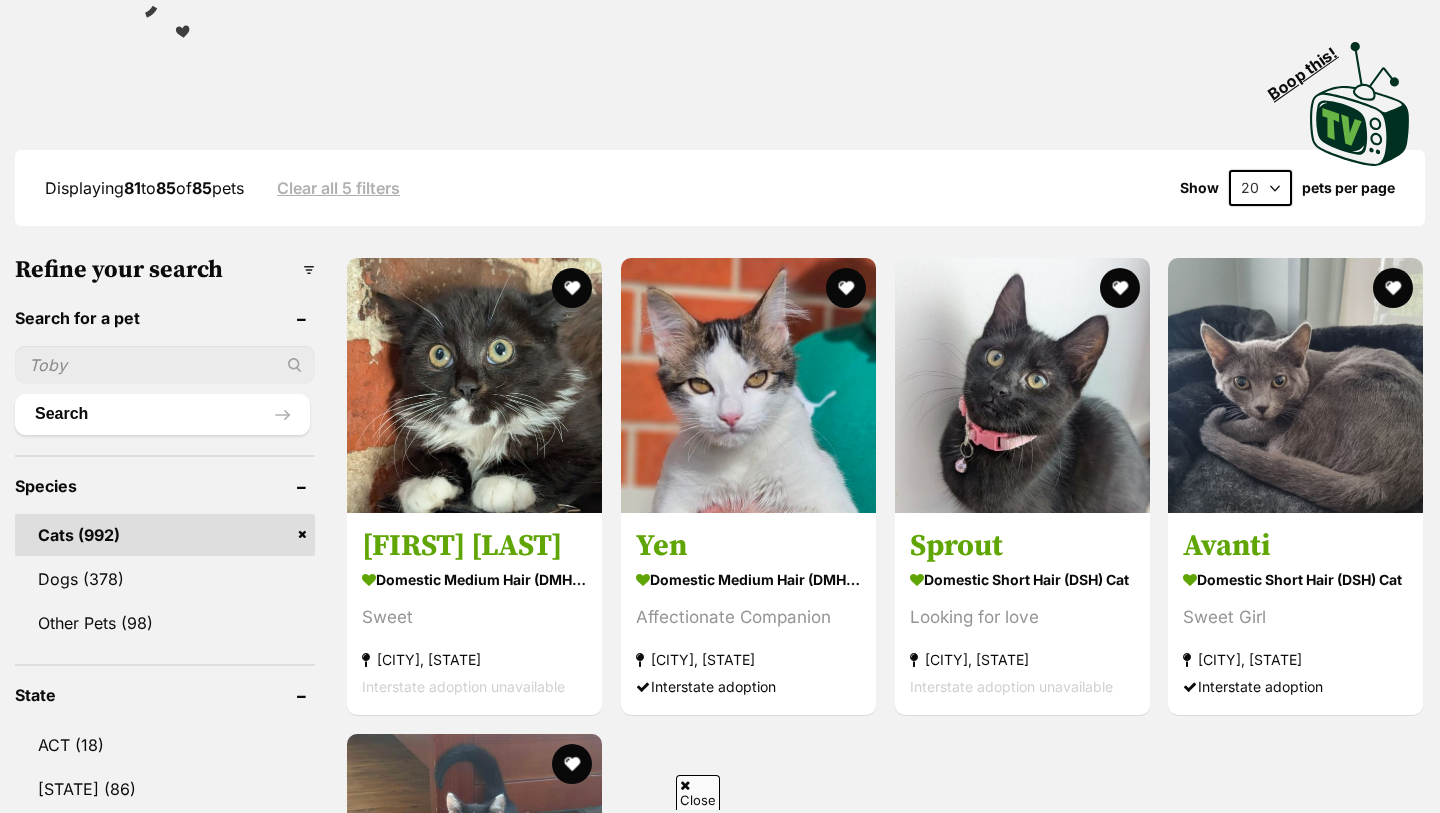 scroll, scrollTop: 395, scrollLeft: 0, axis: vertical 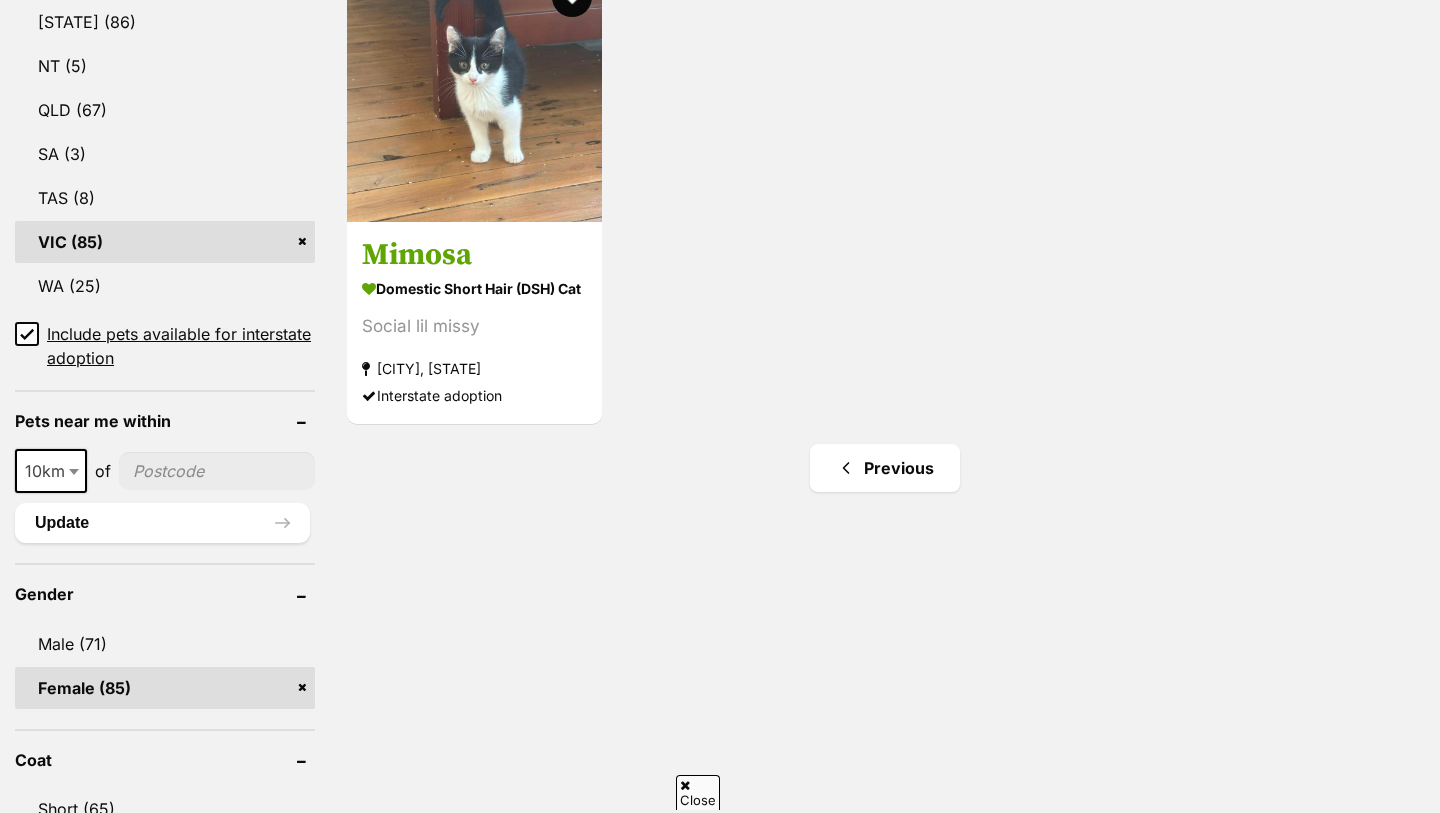 click on "Female (85)" at bounding box center [165, 688] 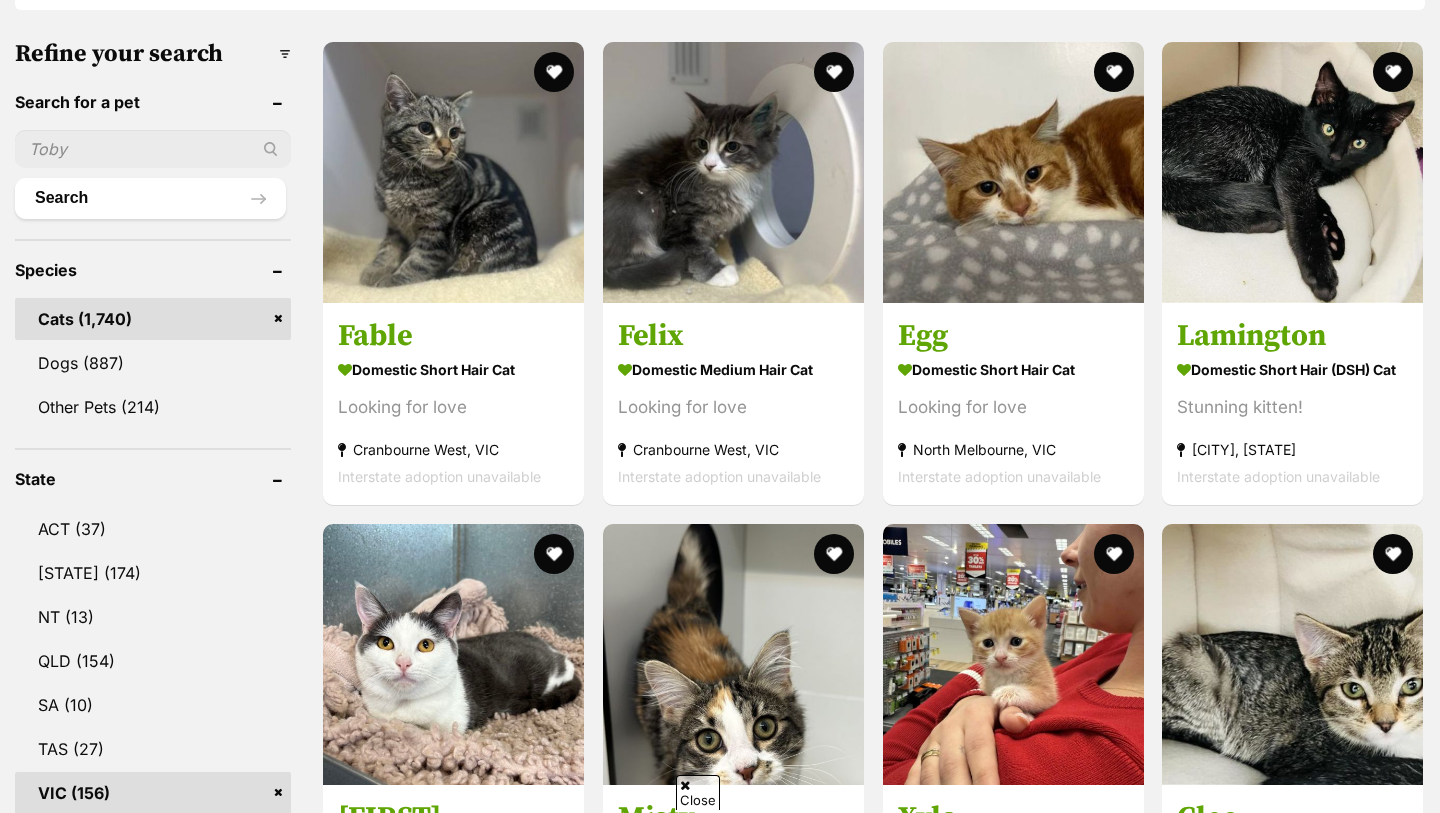 scroll, scrollTop: 1561, scrollLeft: 0, axis: vertical 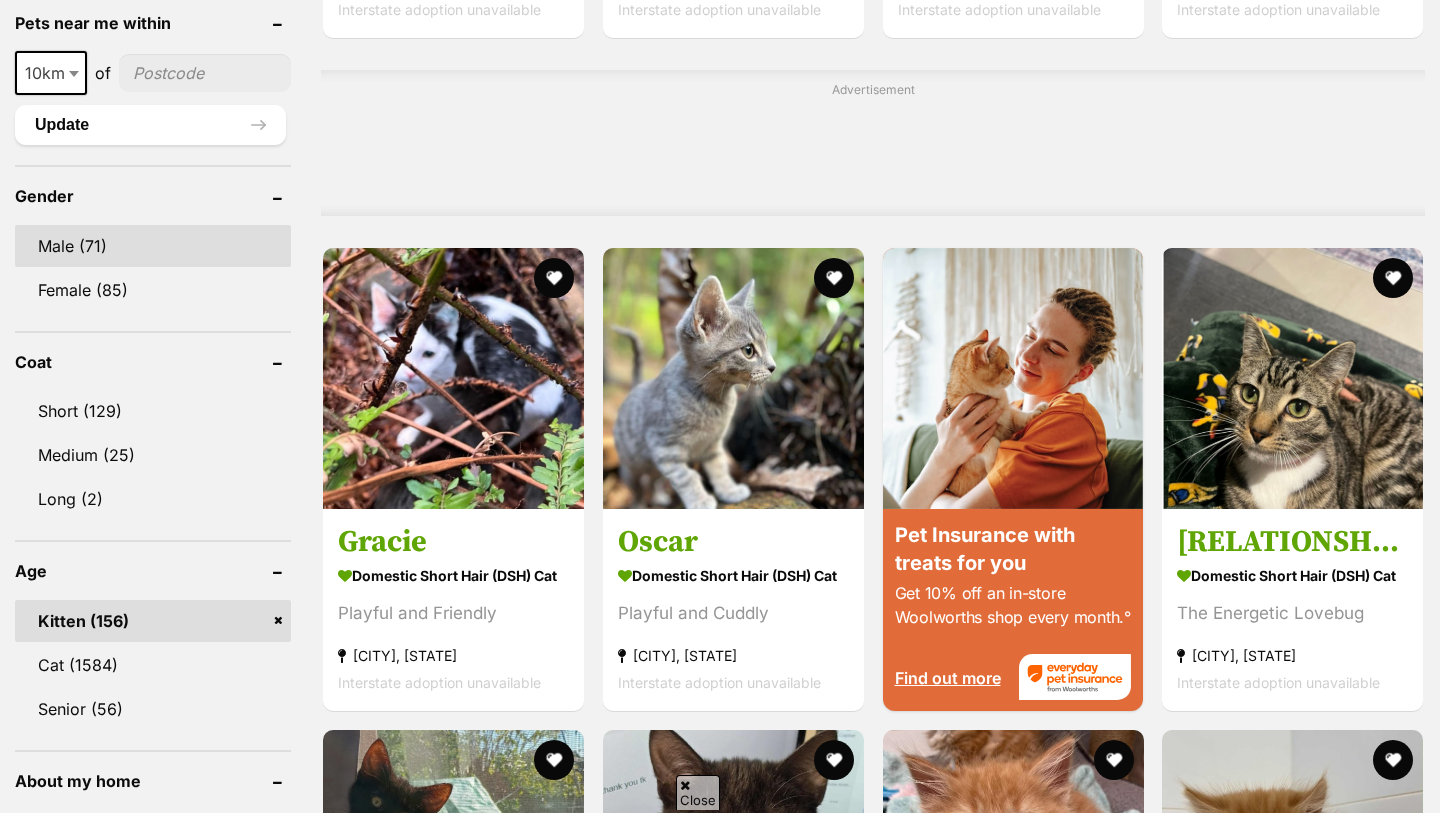 click on "Male (71)" at bounding box center (153, 246) 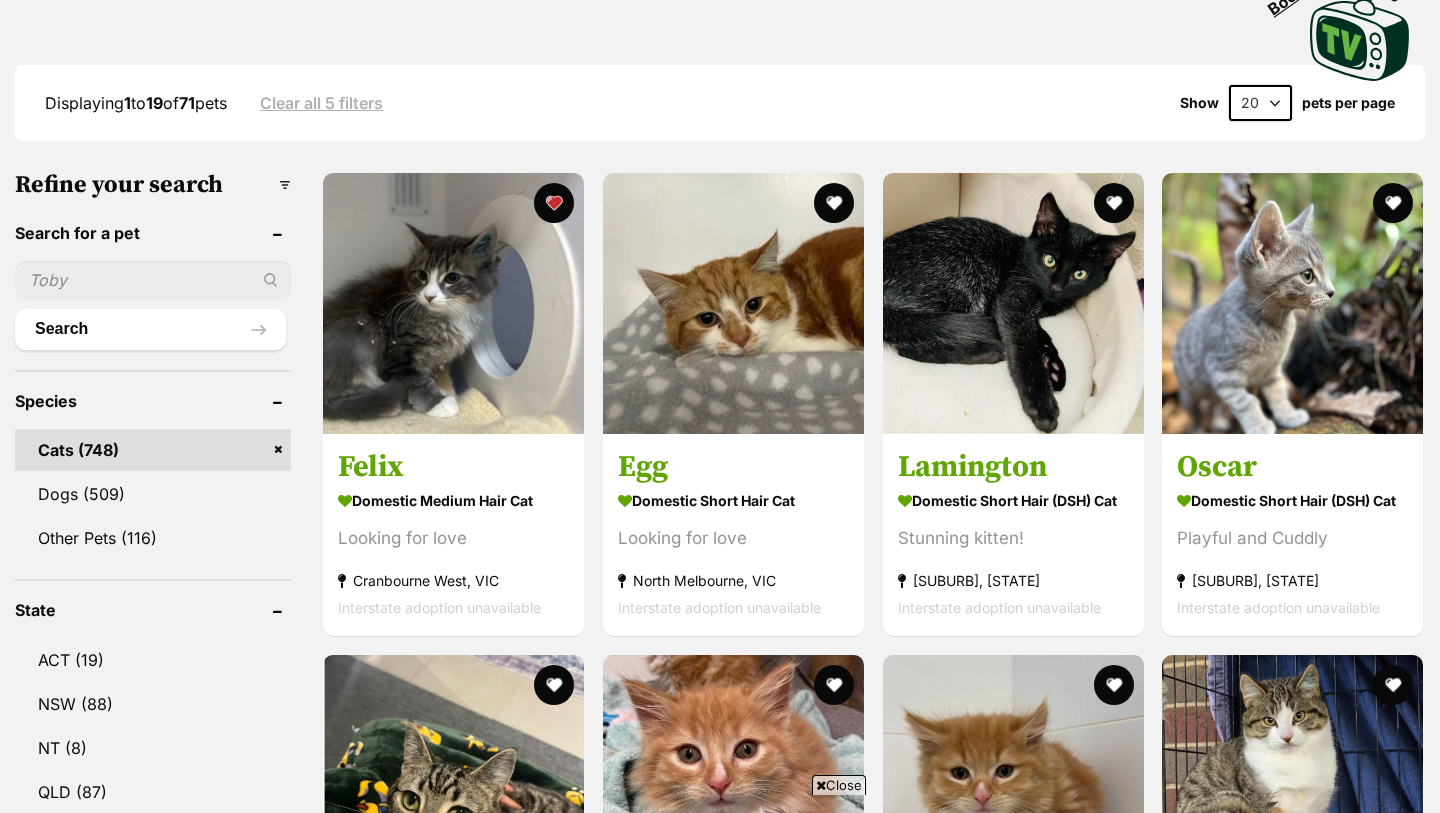 scroll, scrollTop: 640, scrollLeft: 0, axis: vertical 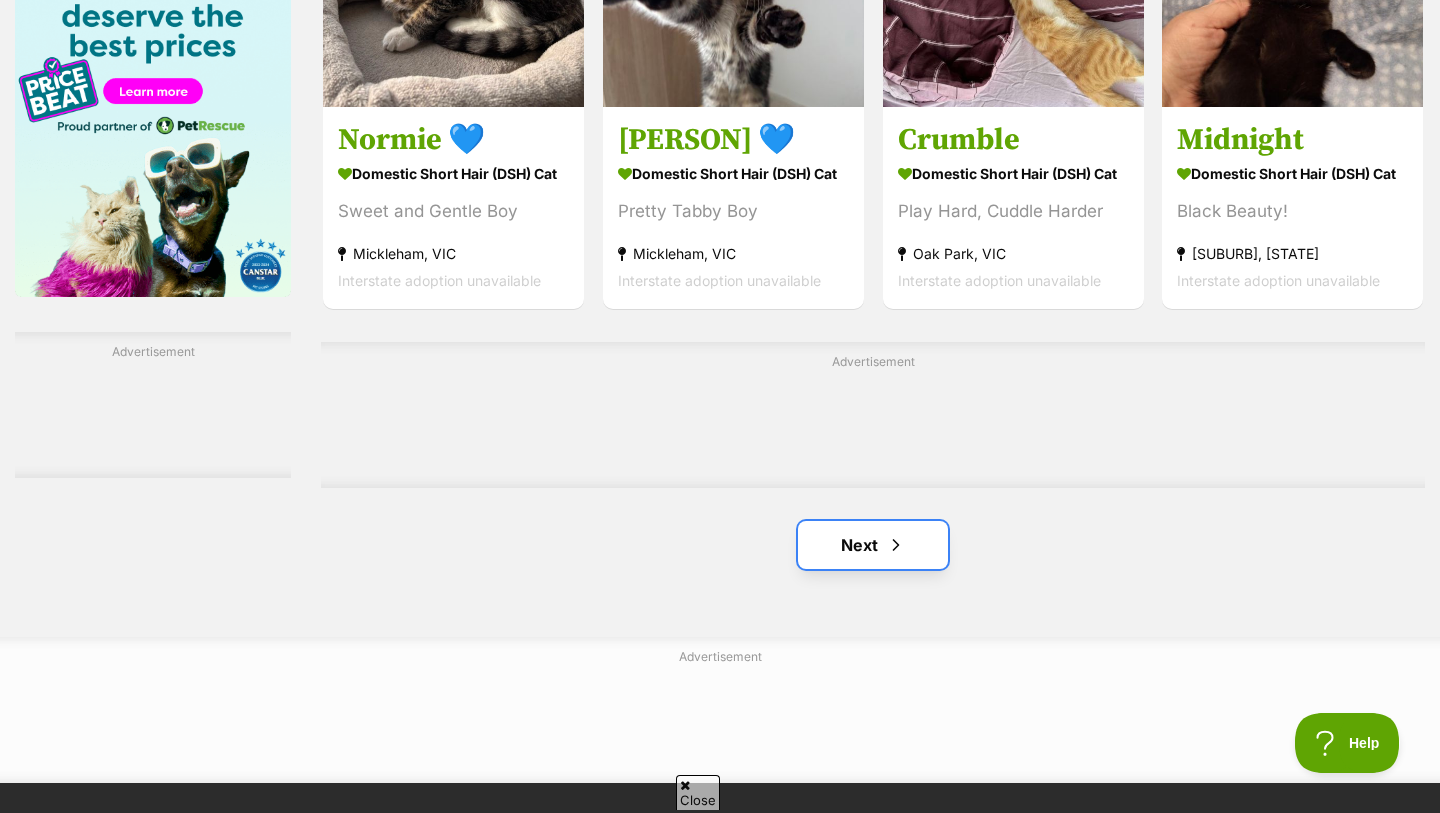 click on "Next" at bounding box center (873, 545) 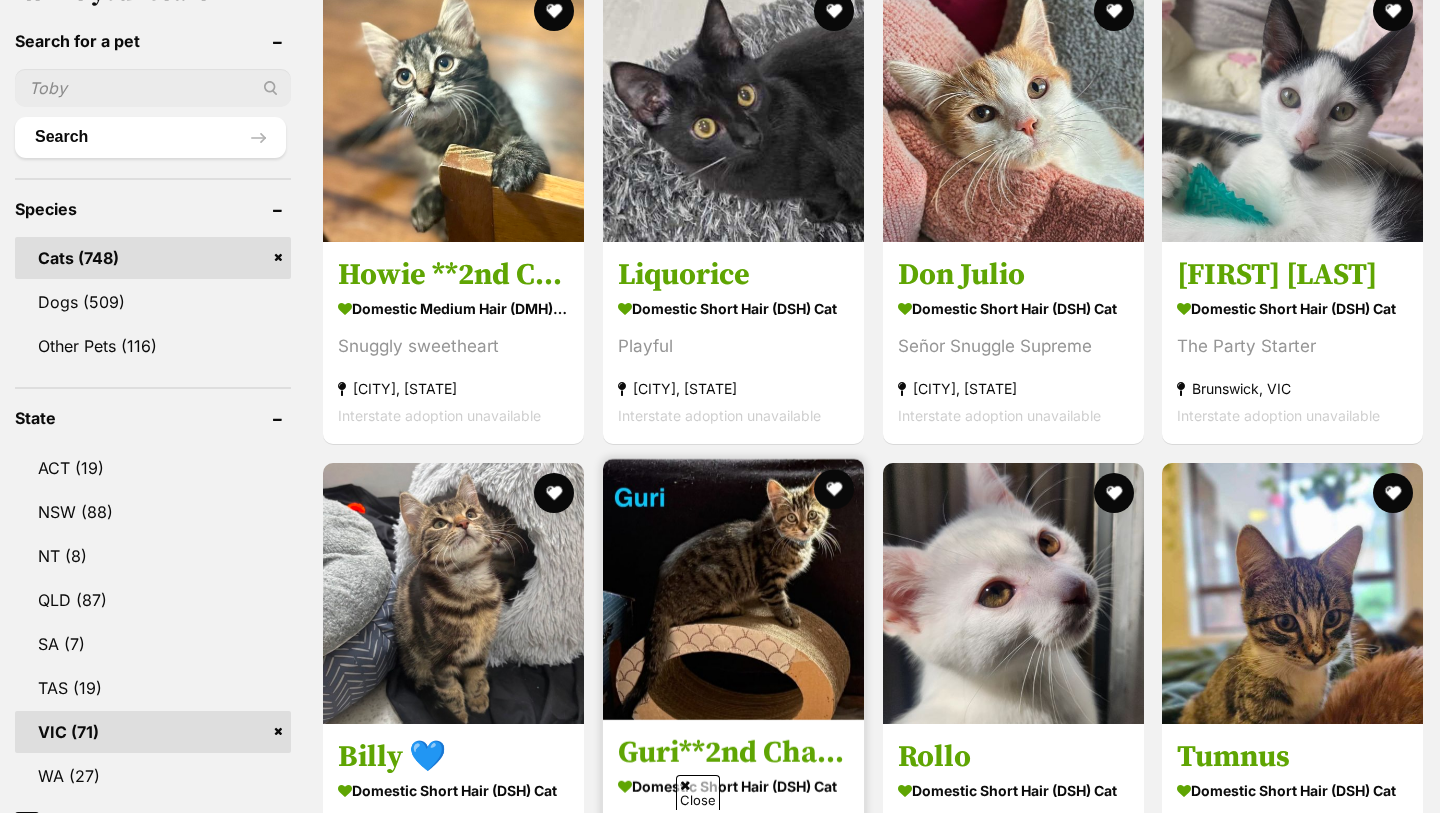 scroll, scrollTop: 874, scrollLeft: 0, axis: vertical 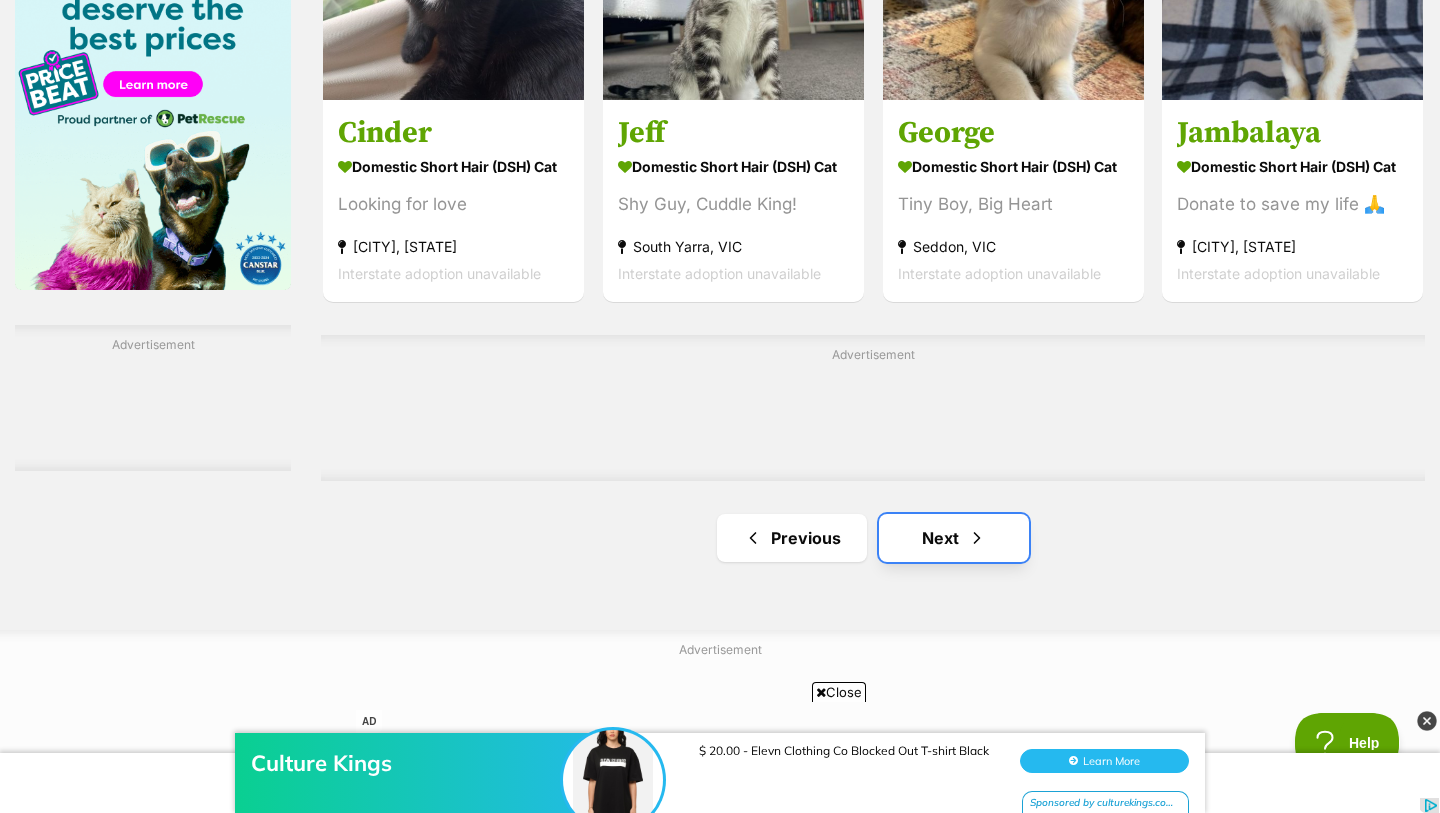 click on "Next" at bounding box center [954, 538] 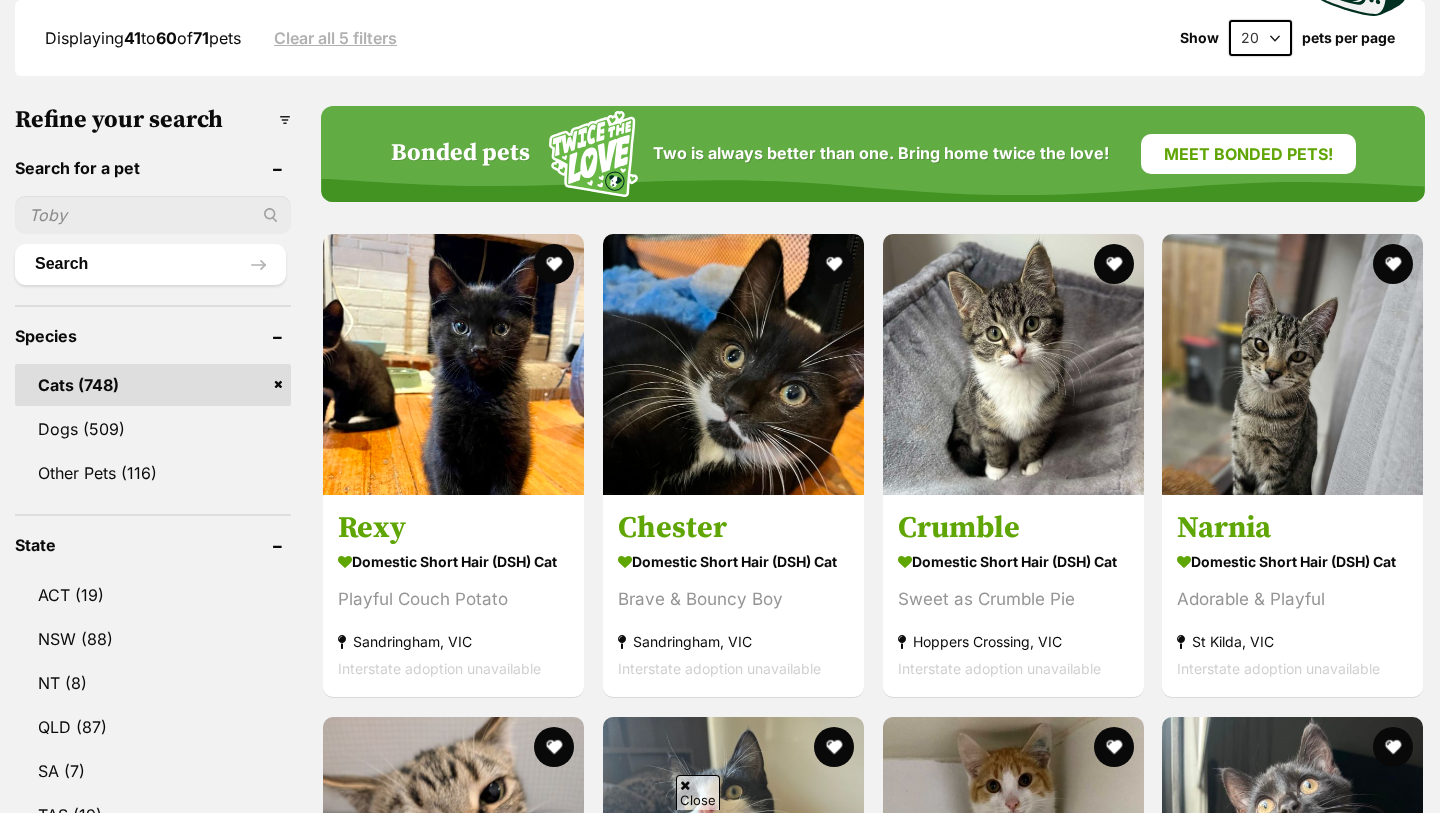 scroll, scrollTop: 561, scrollLeft: 0, axis: vertical 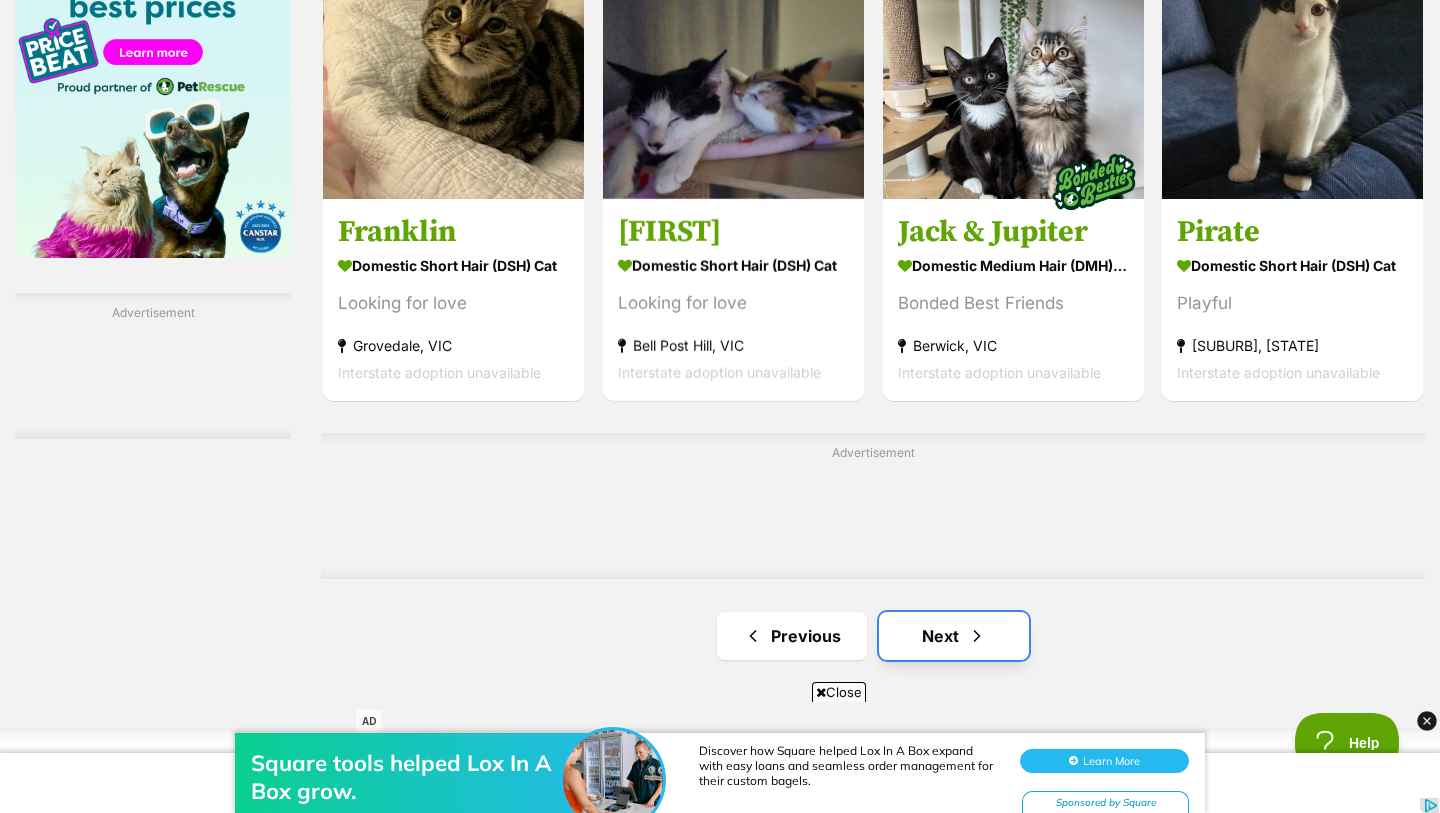 click at bounding box center (977, 636) 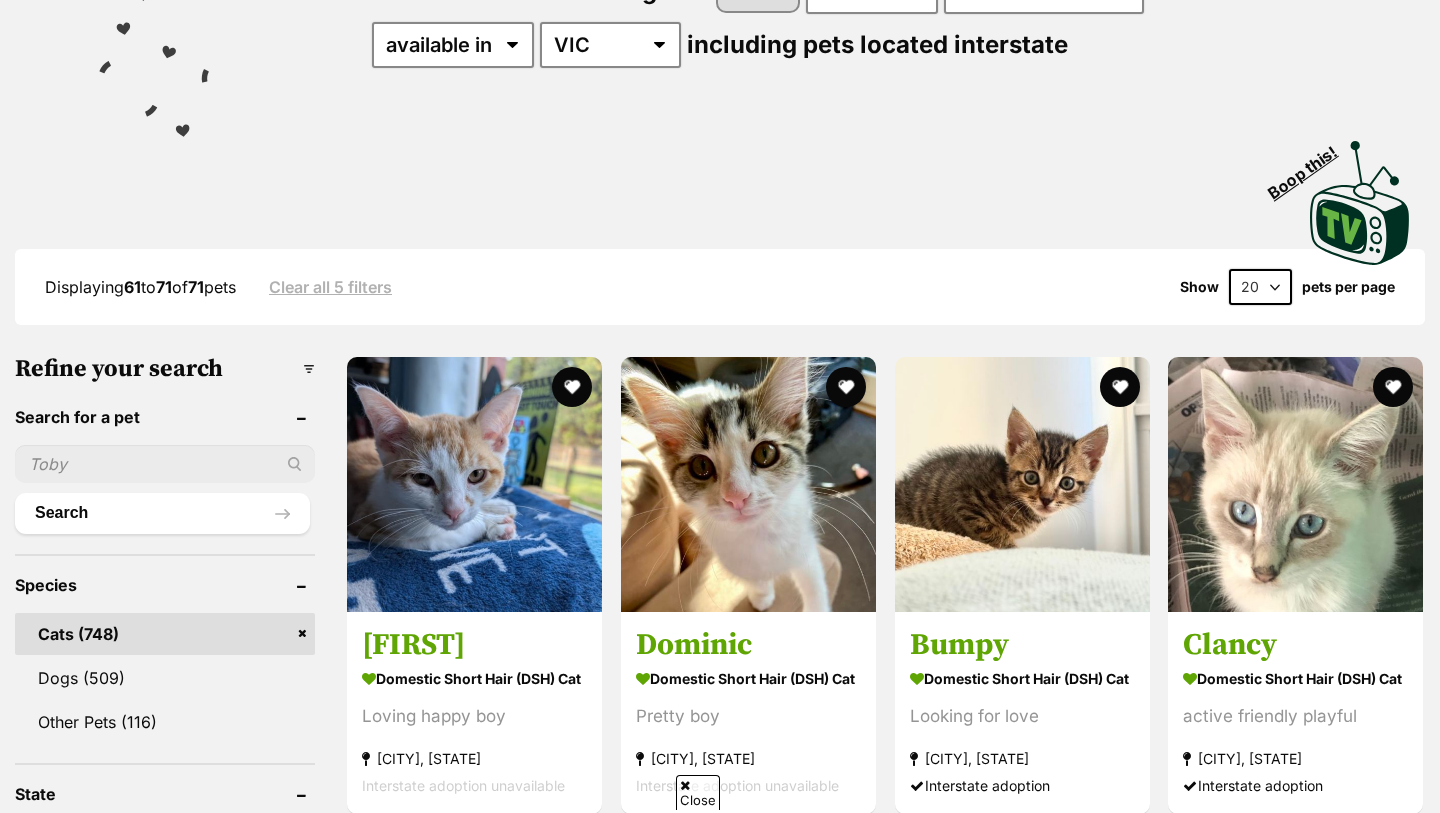 scroll, scrollTop: 848, scrollLeft: 0, axis: vertical 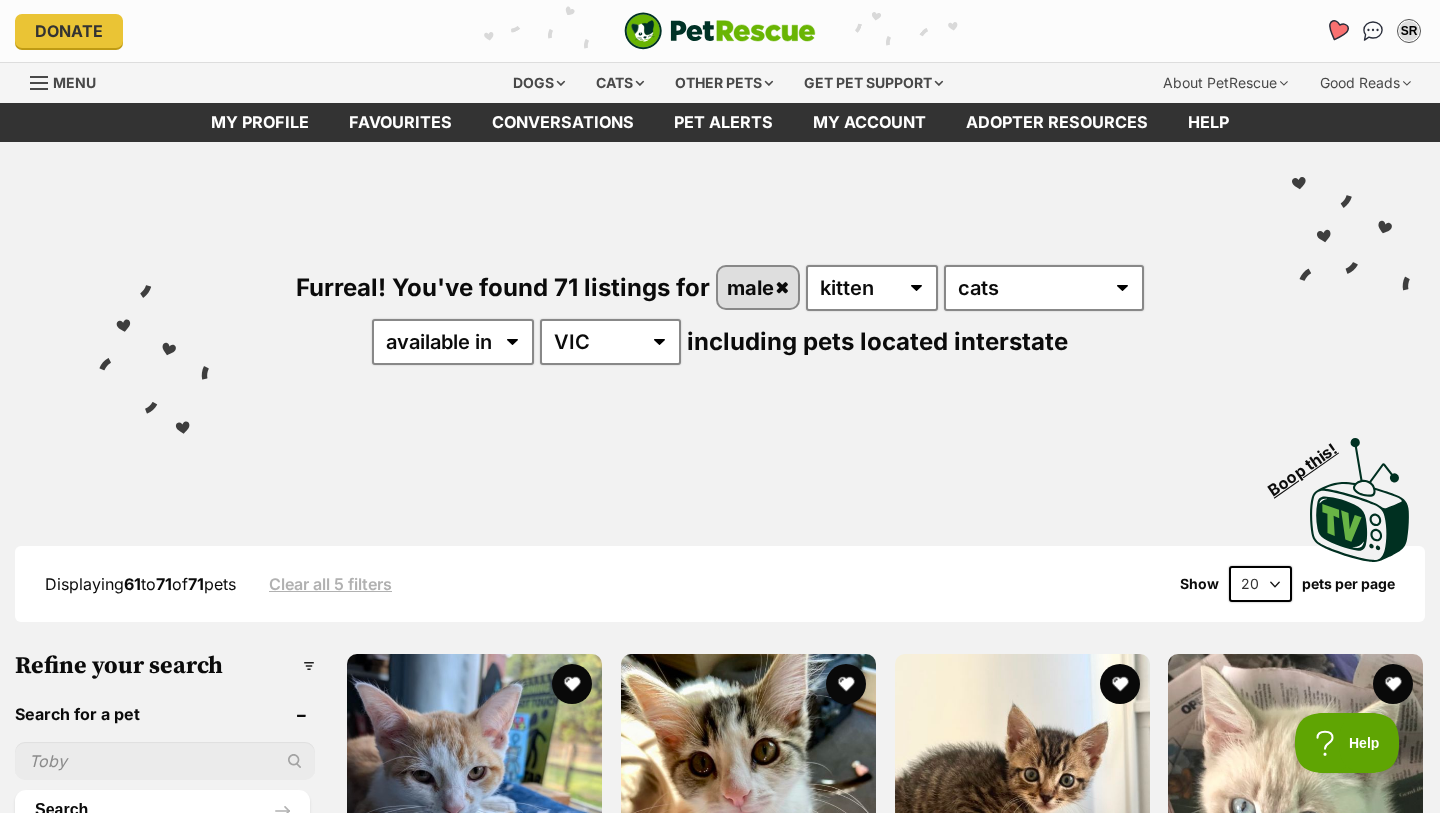 click 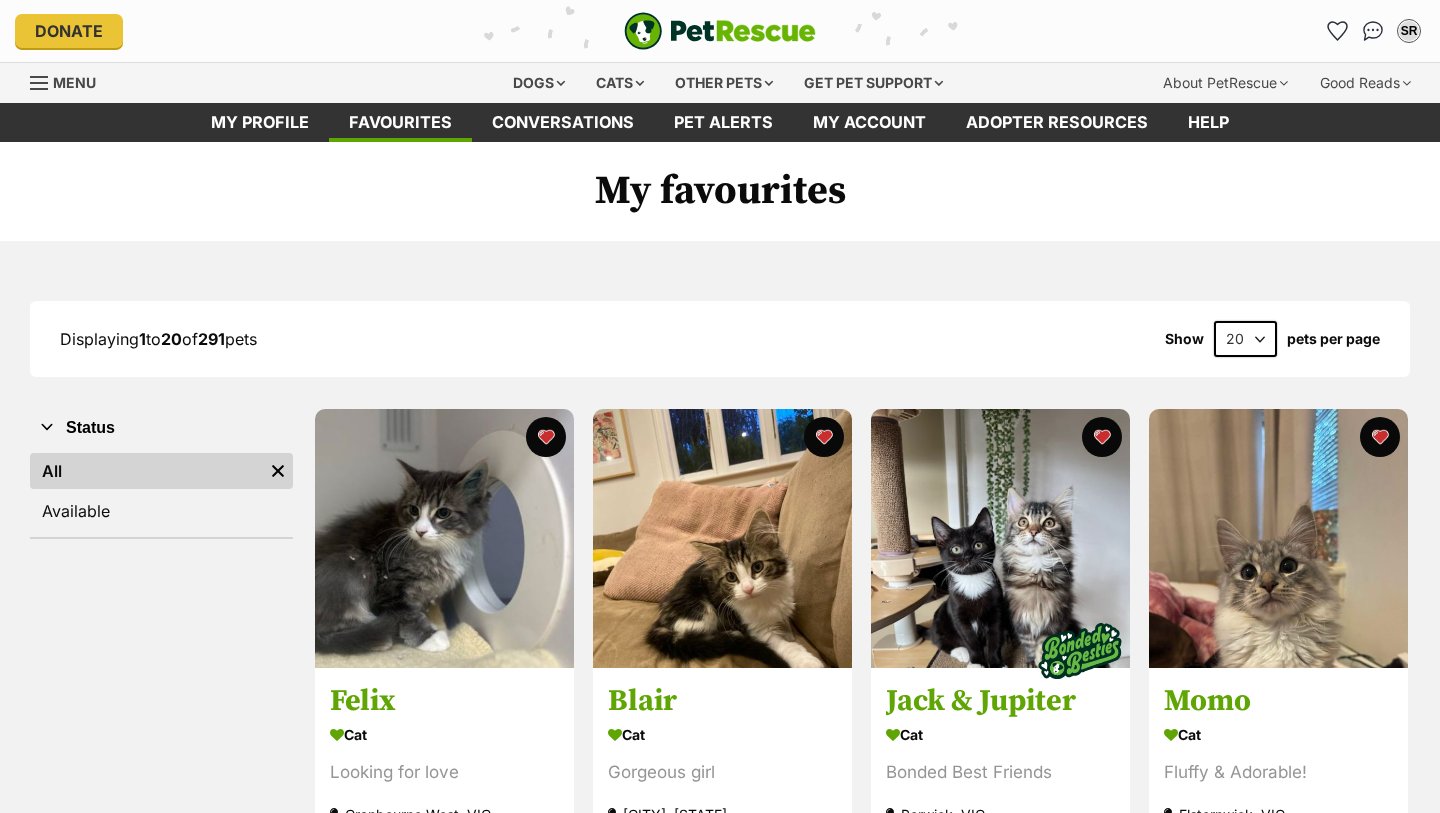 scroll, scrollTop: 0, scrollLeft: 0, axis: both 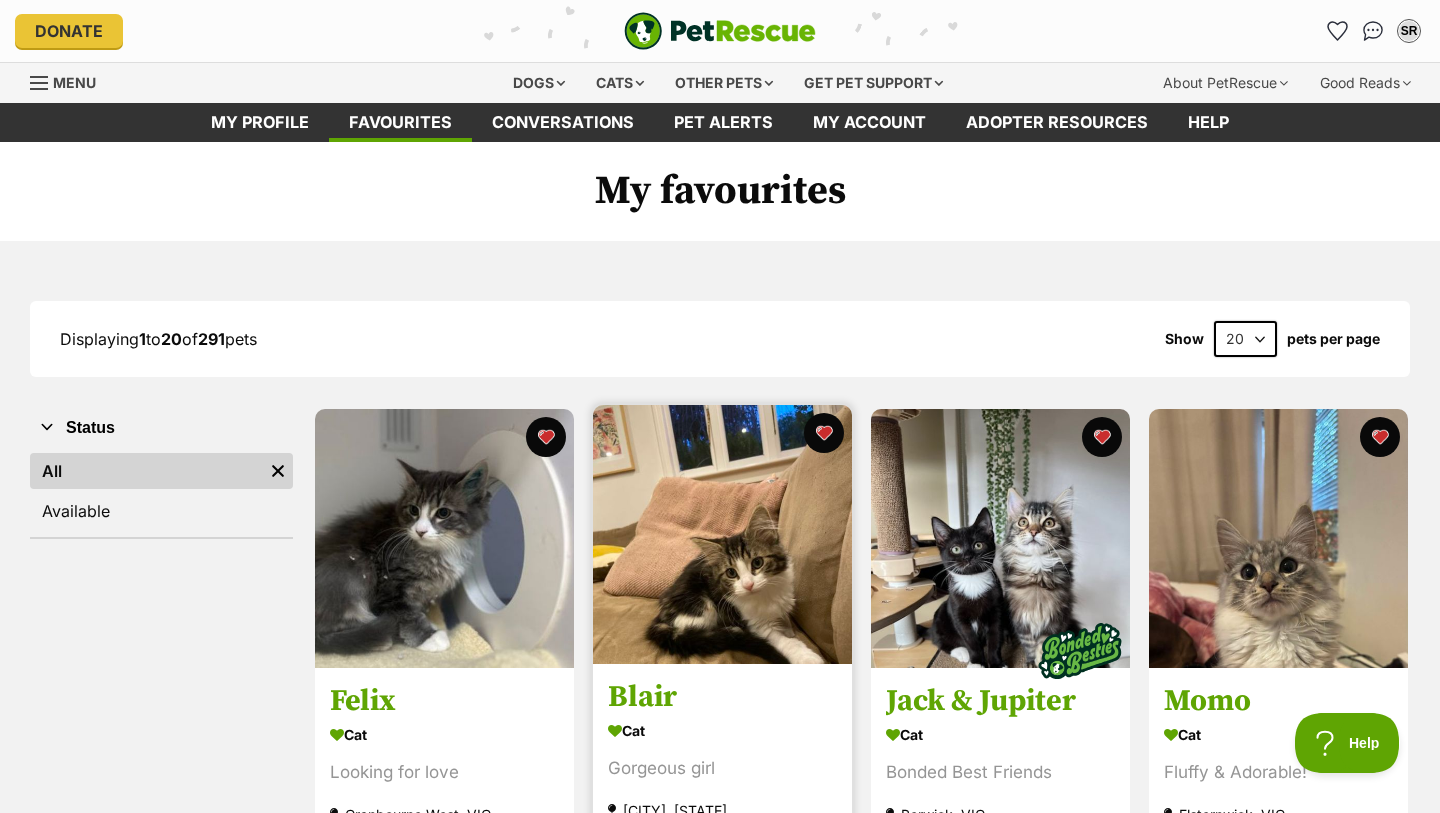 click at bounding box center (722, 534) 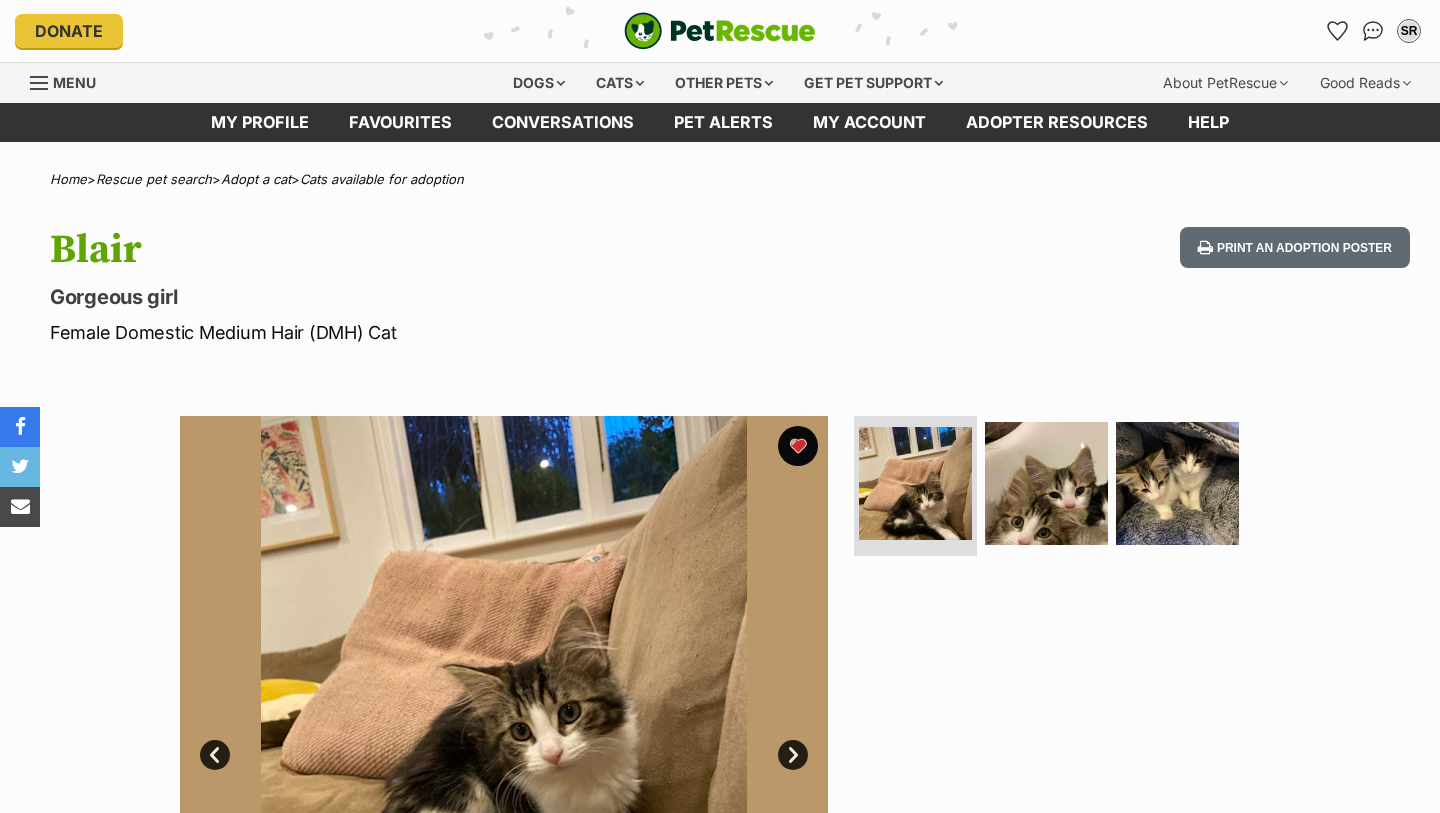 scroll, scrollTop: 0, scrollLeft: 0, axis: both 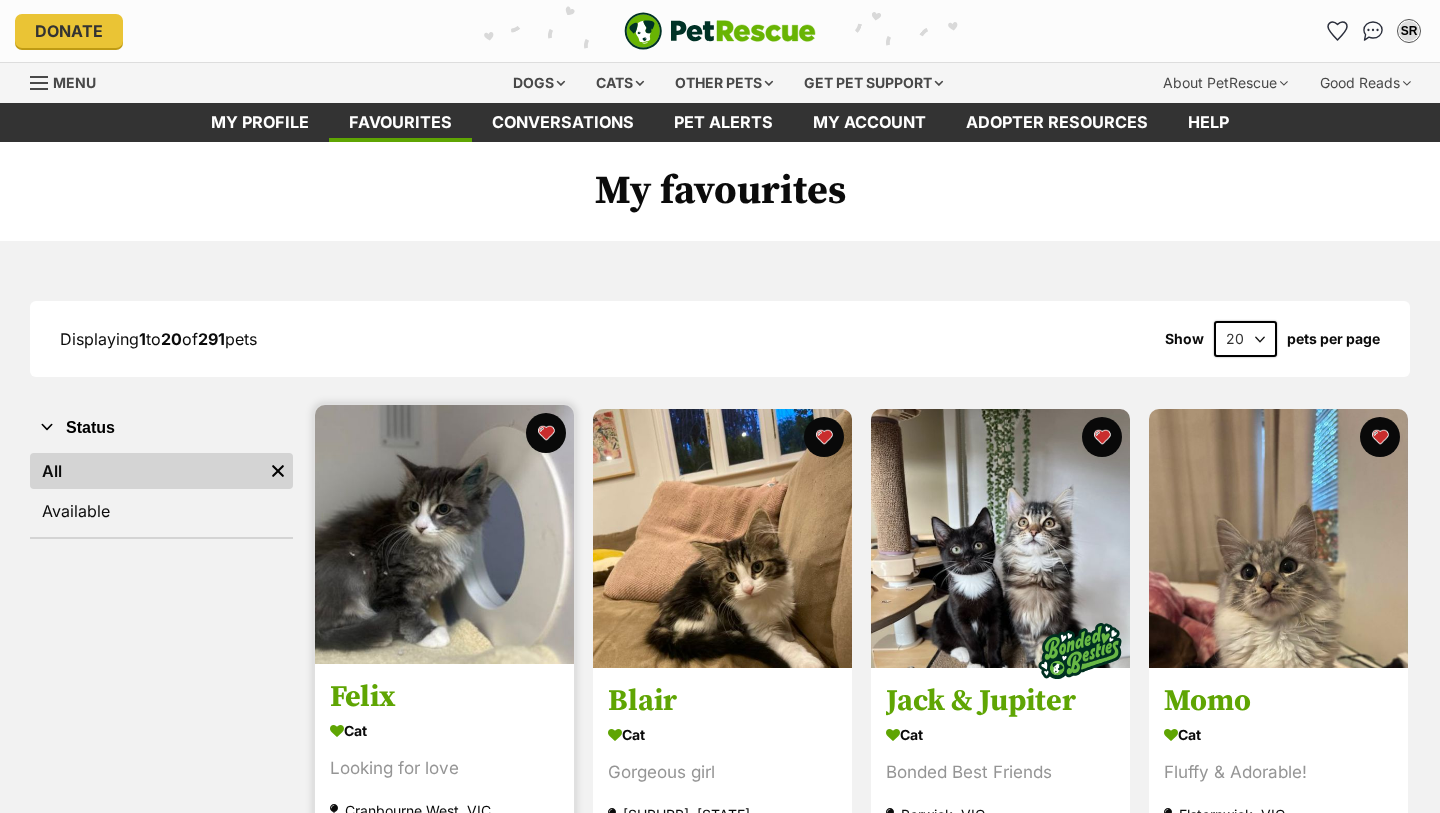 click at bounding box center [444, 534] 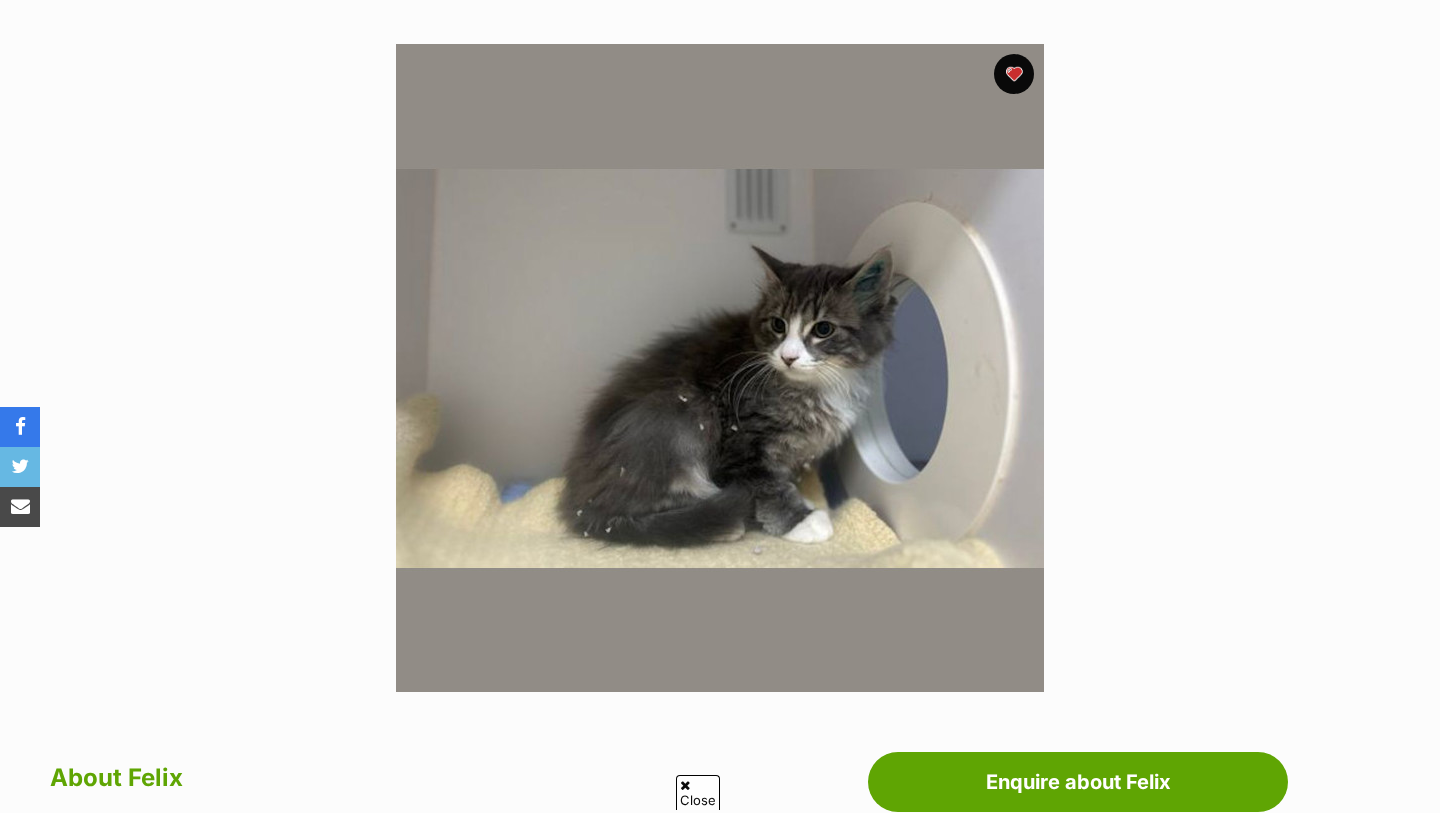 scroll, scrollTop: 701, scrollLeft: 0, axis: vertical 